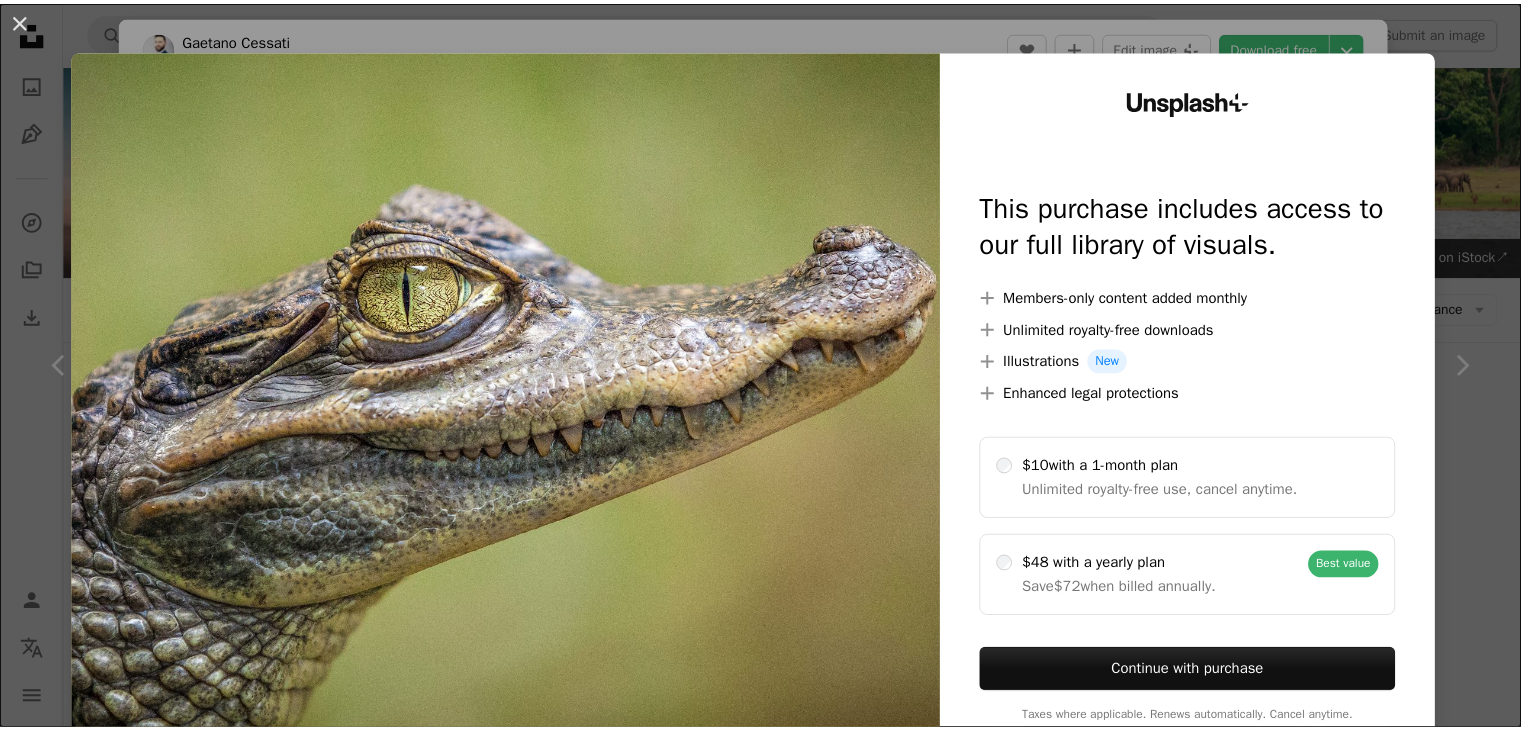 scroll, scrollTop: 9667, scrollLeft: 0, axis: vertical 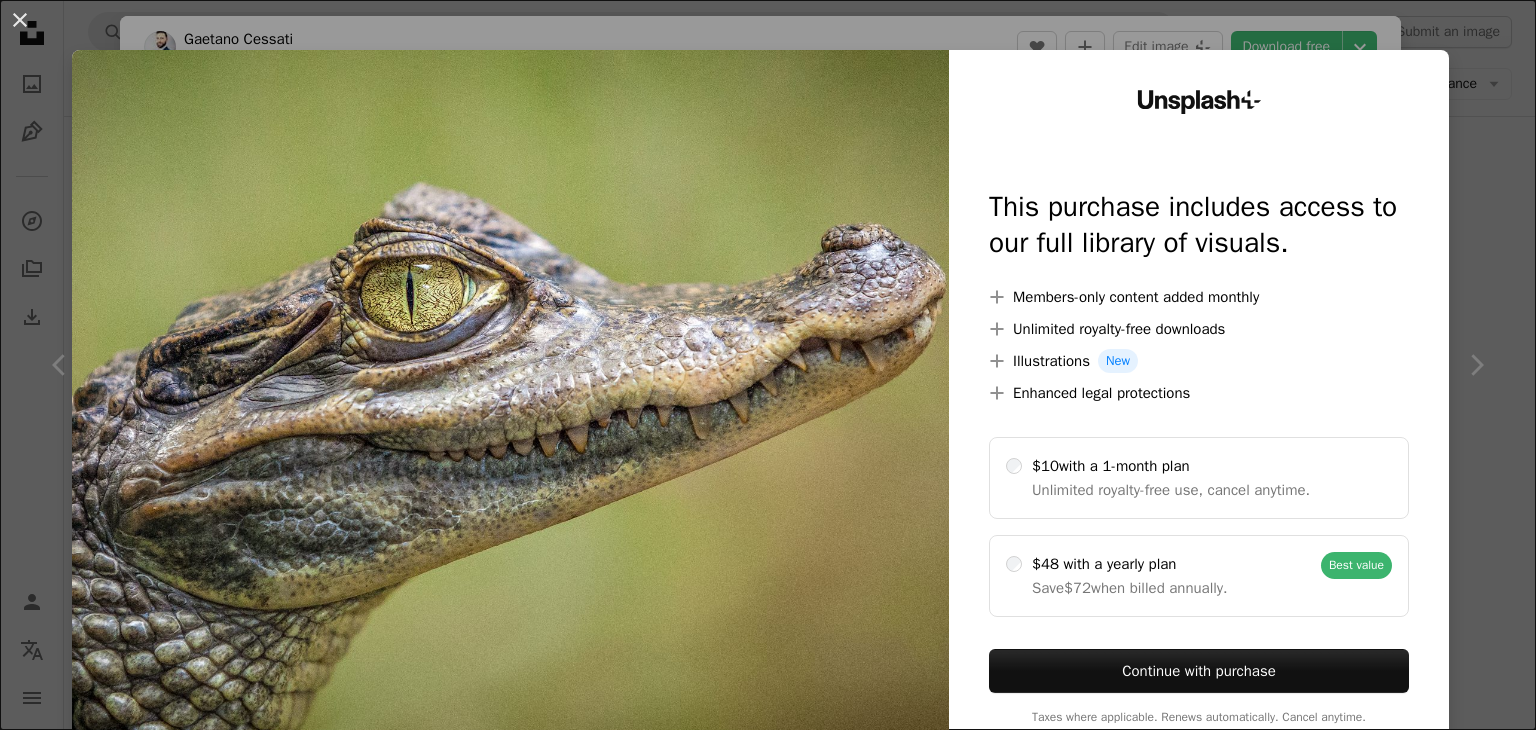 click at bounding box center (510, 407) 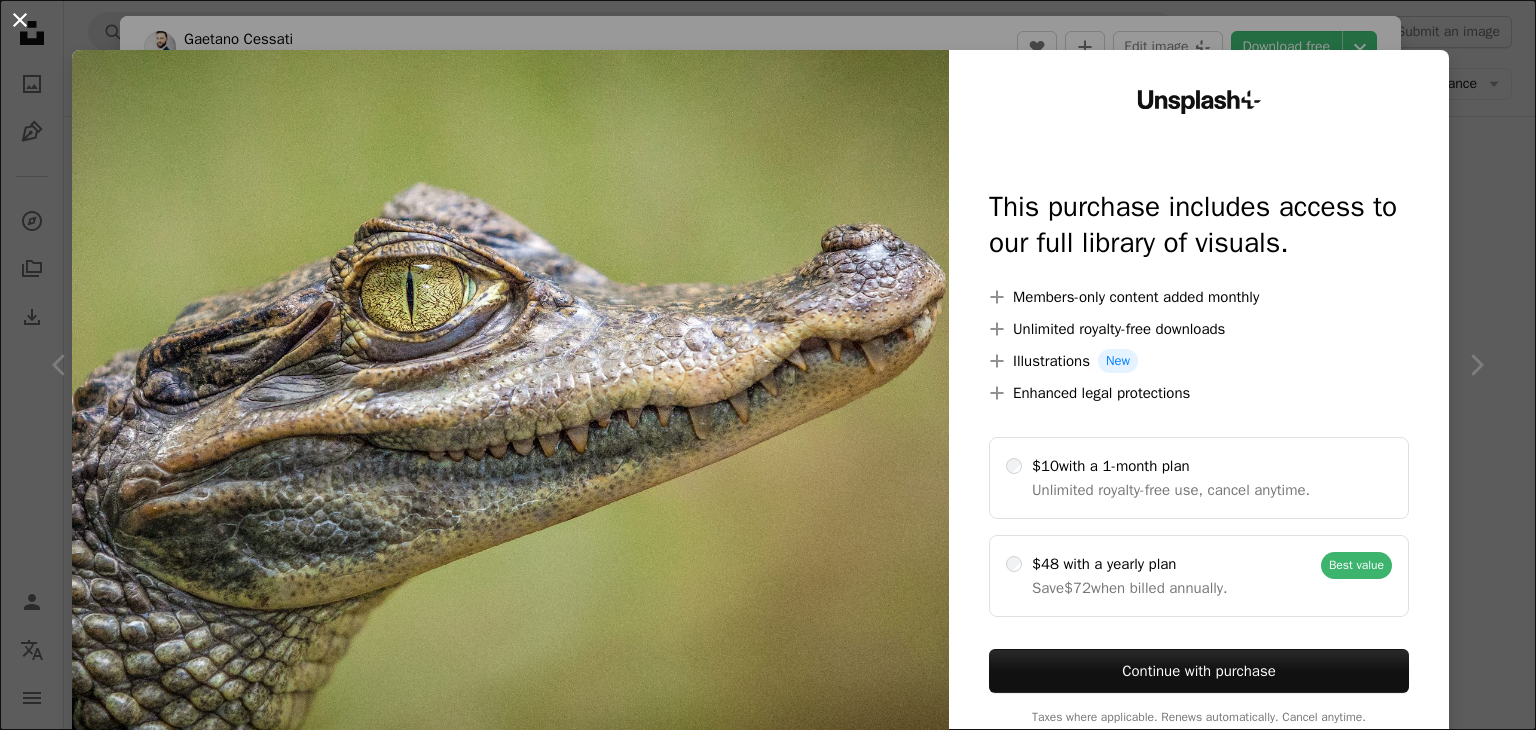 click on "An X shape" at bounding box center (20, 20) 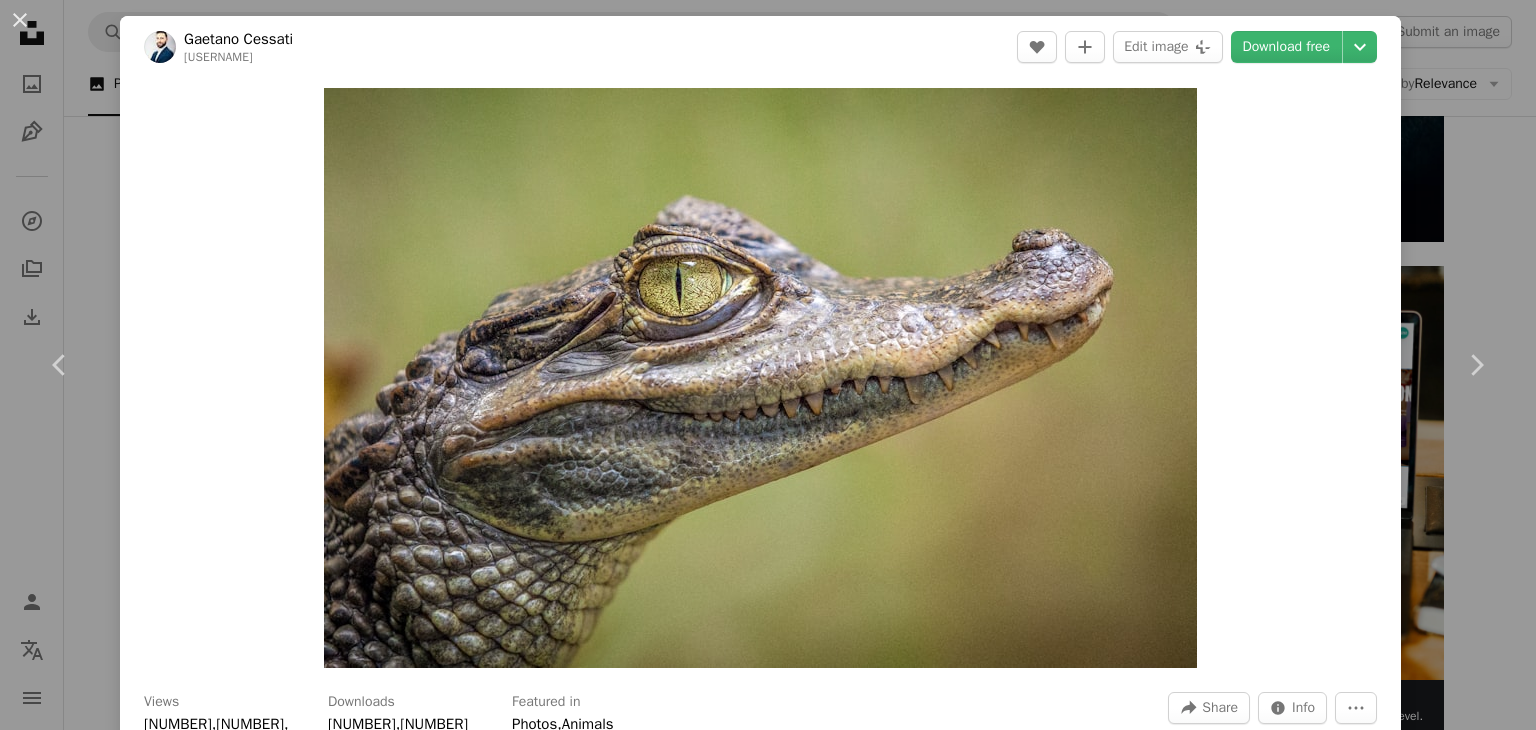 click on "An X shape" at bounding box center (20, 20) 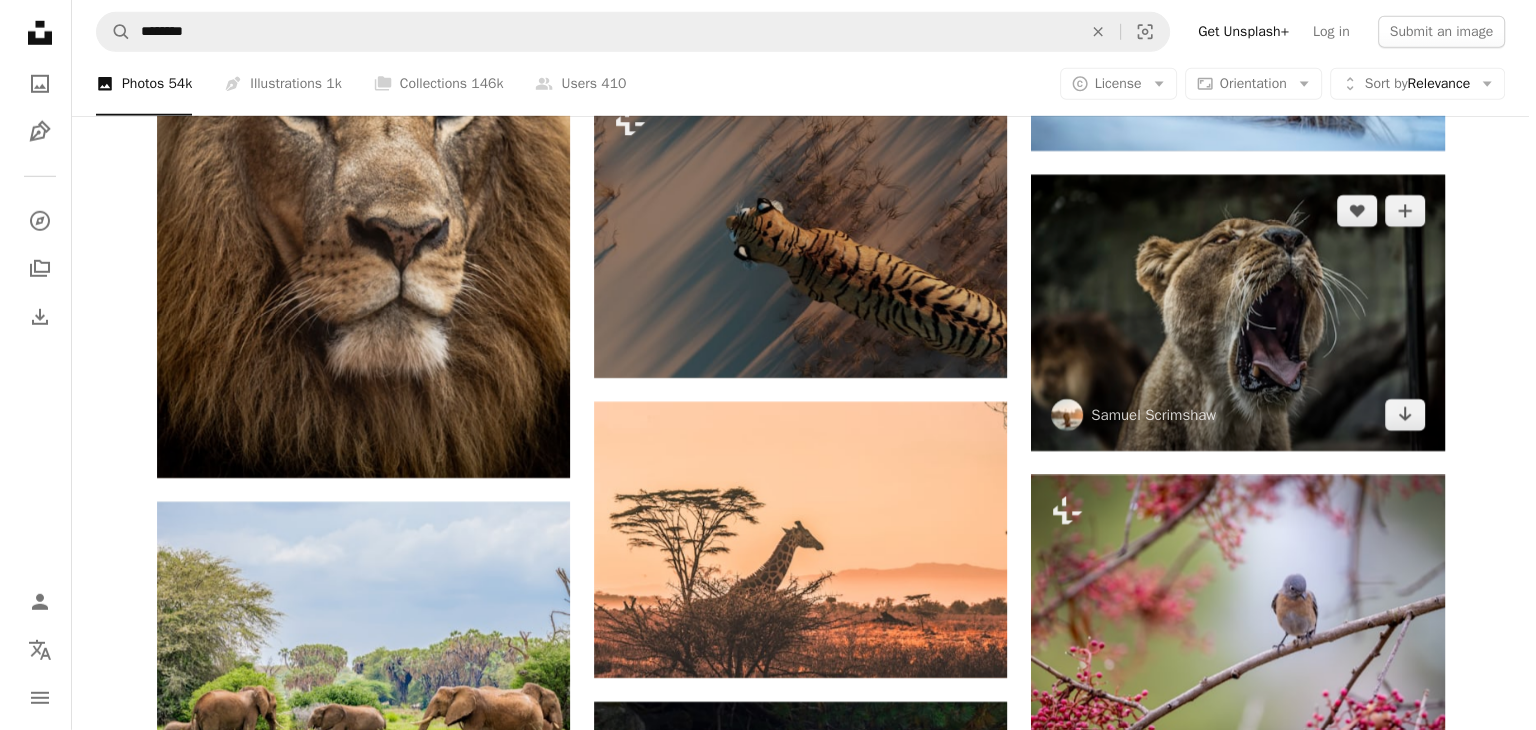 scroll, scrollTop: 13576, scrollLeft: 0, axis: vertical 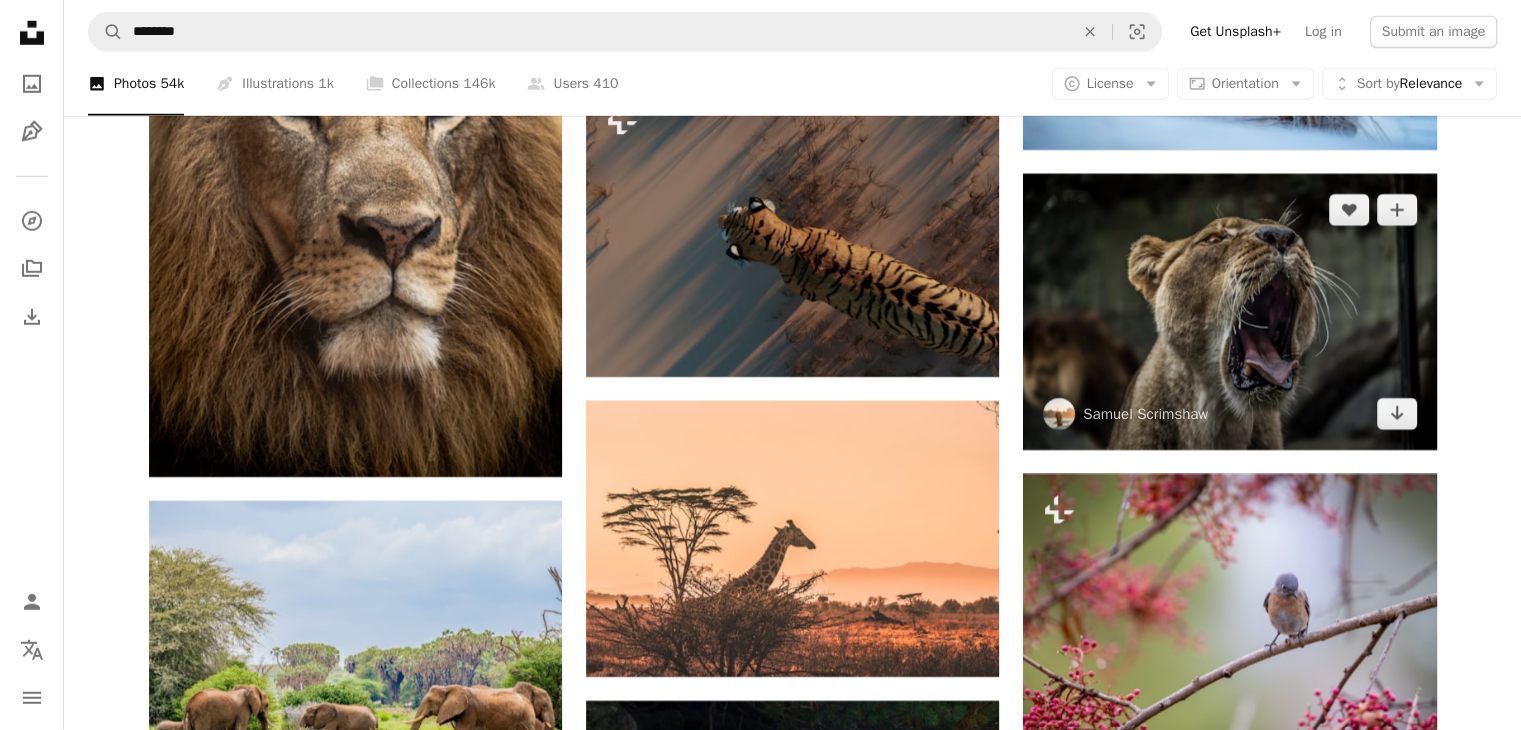 click at bounding box center [1229, 311] 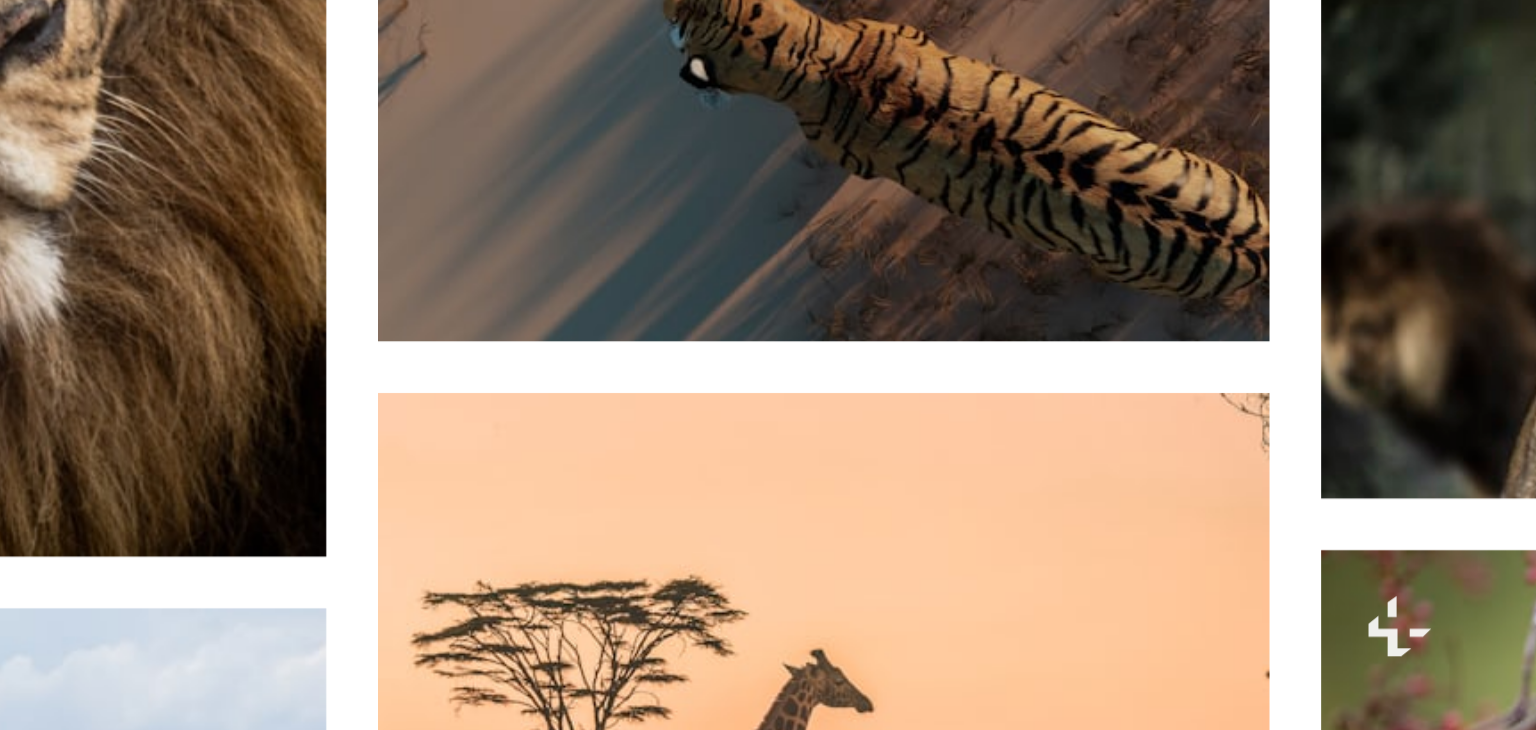 scroll, scrollTop: 13576, scrollLeft: 0, axis: vertical 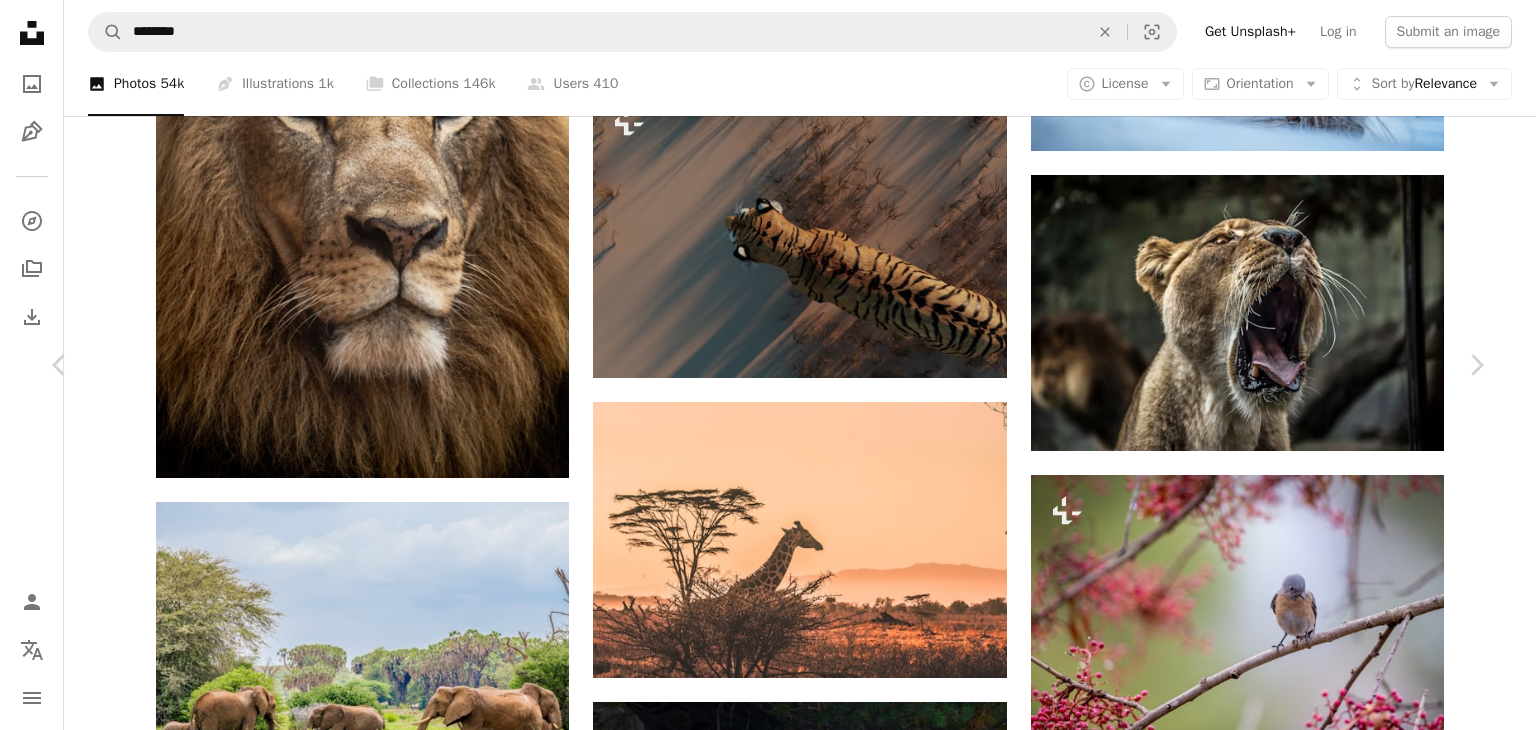 click on "An X shape" at bounding box center (20, 20) 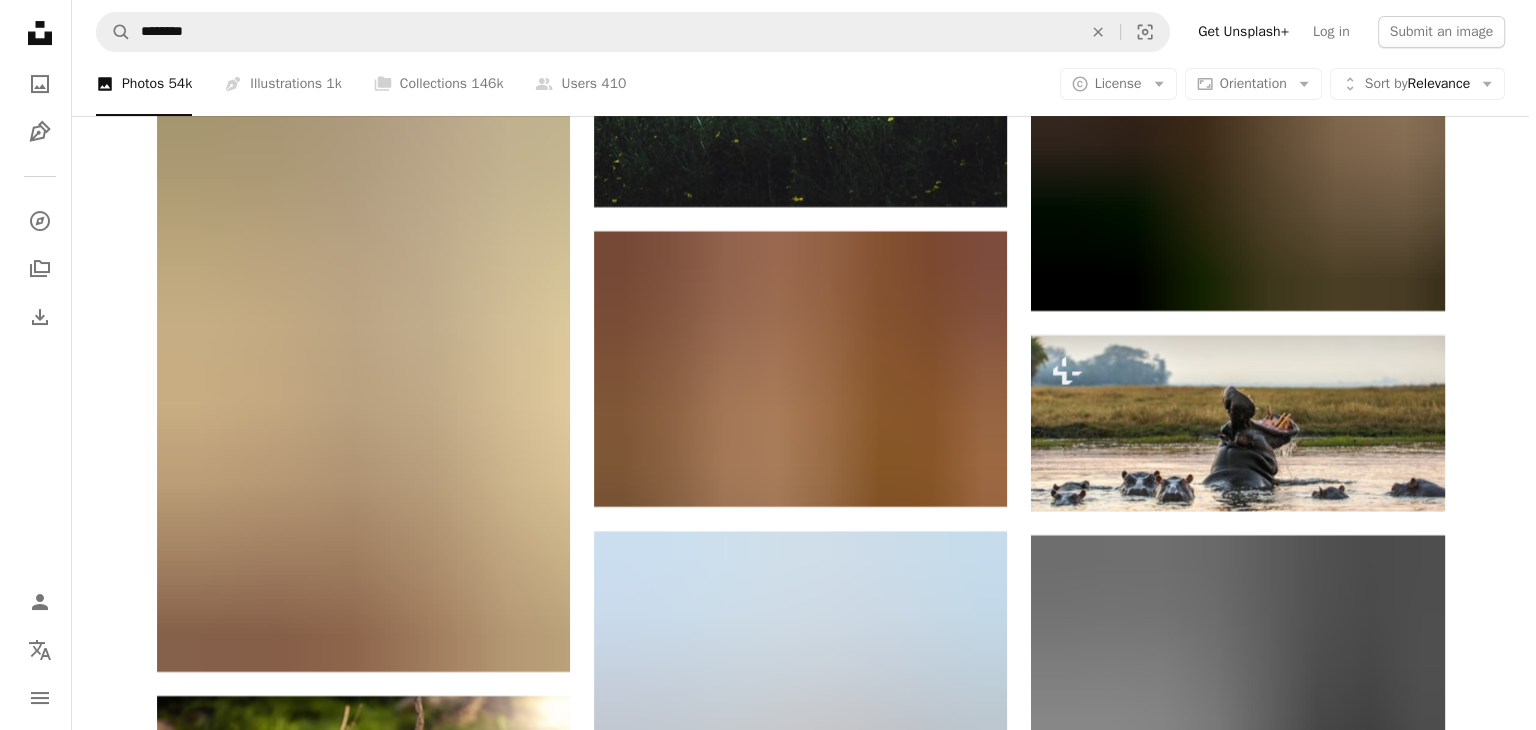 scroll, scrollTop: 15803, scrollLeft: 0, axis: vertical 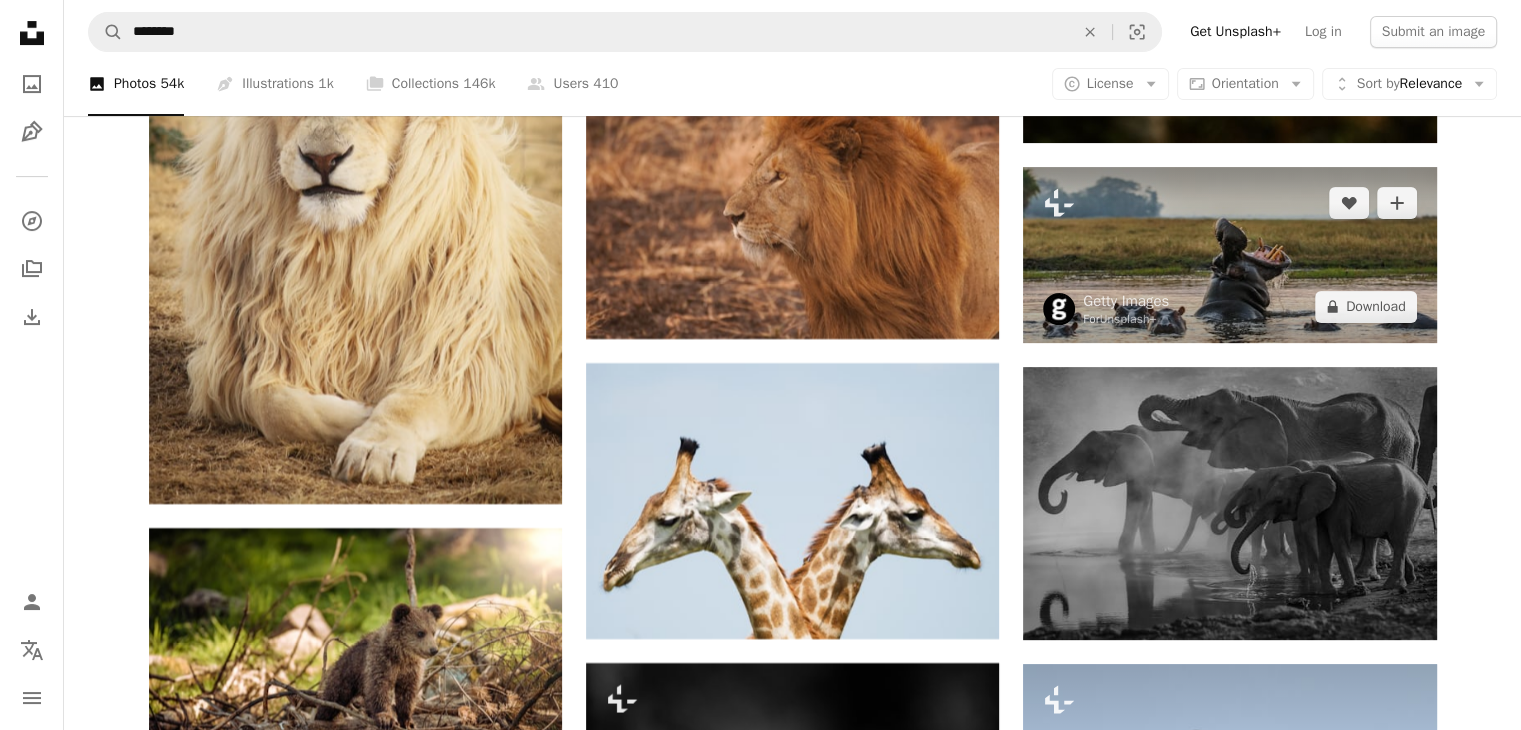 click at bounding box center [1229, 254] 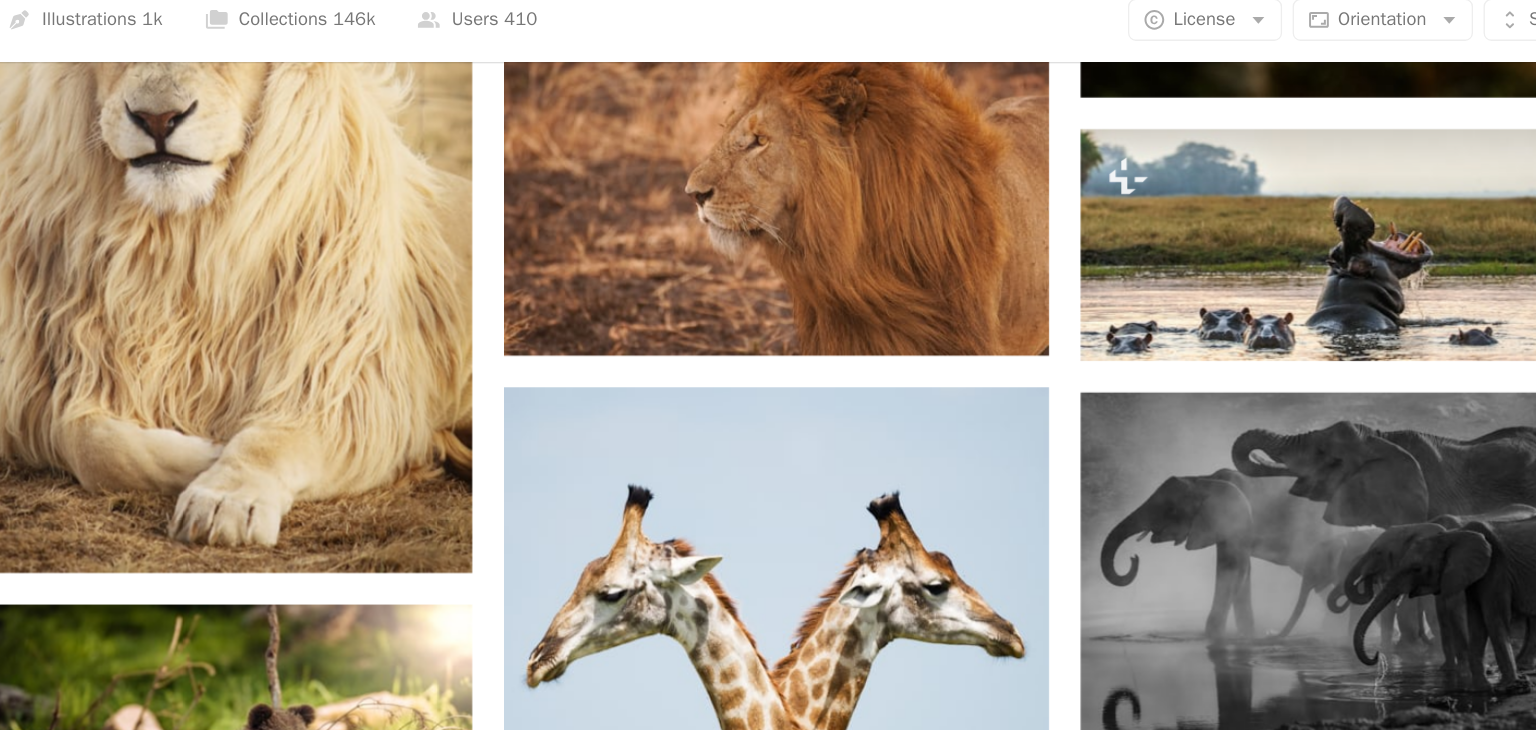 scroll, scrollTop: 15803, scrollLeft: 0, axis: vertical 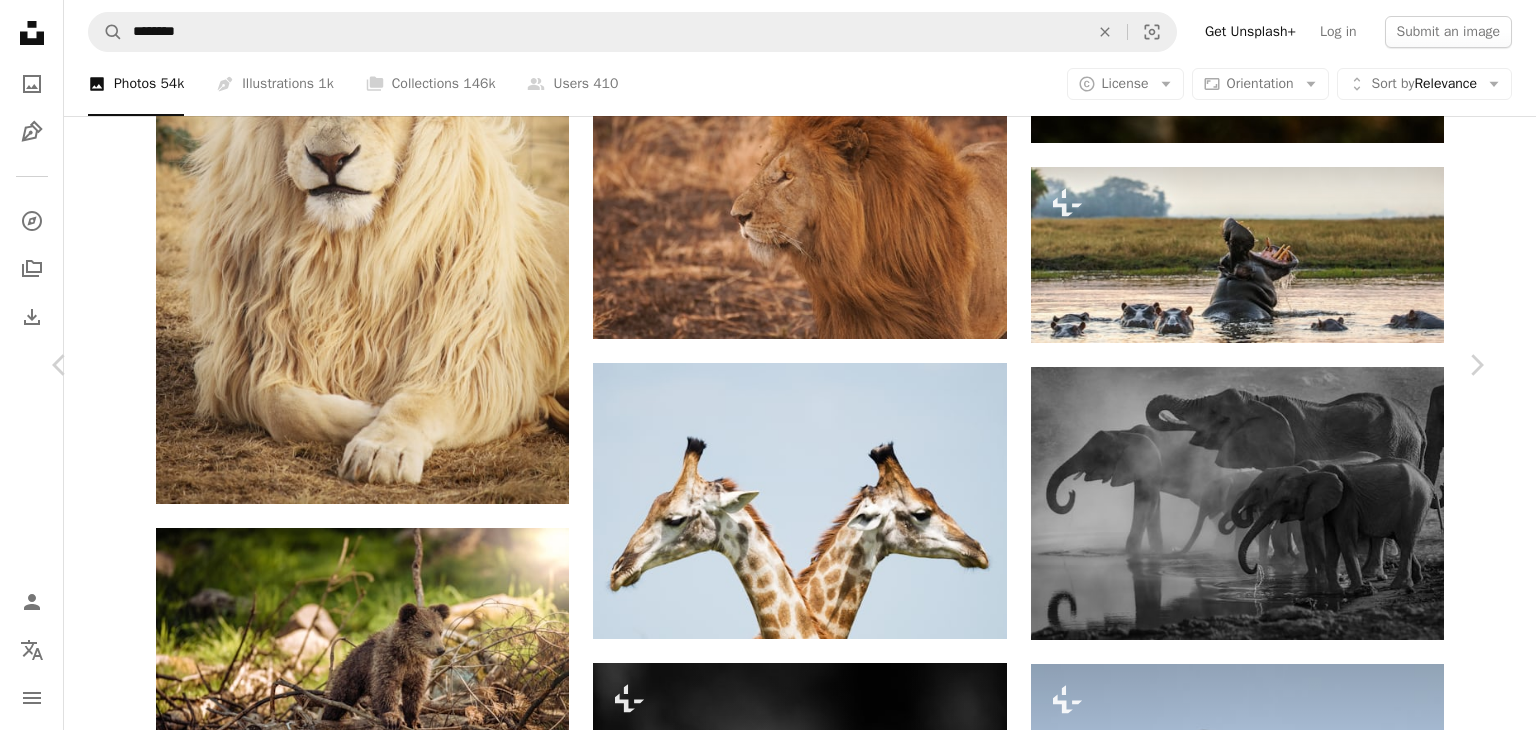 click on "An X shape" at bounding box center (20, 20) 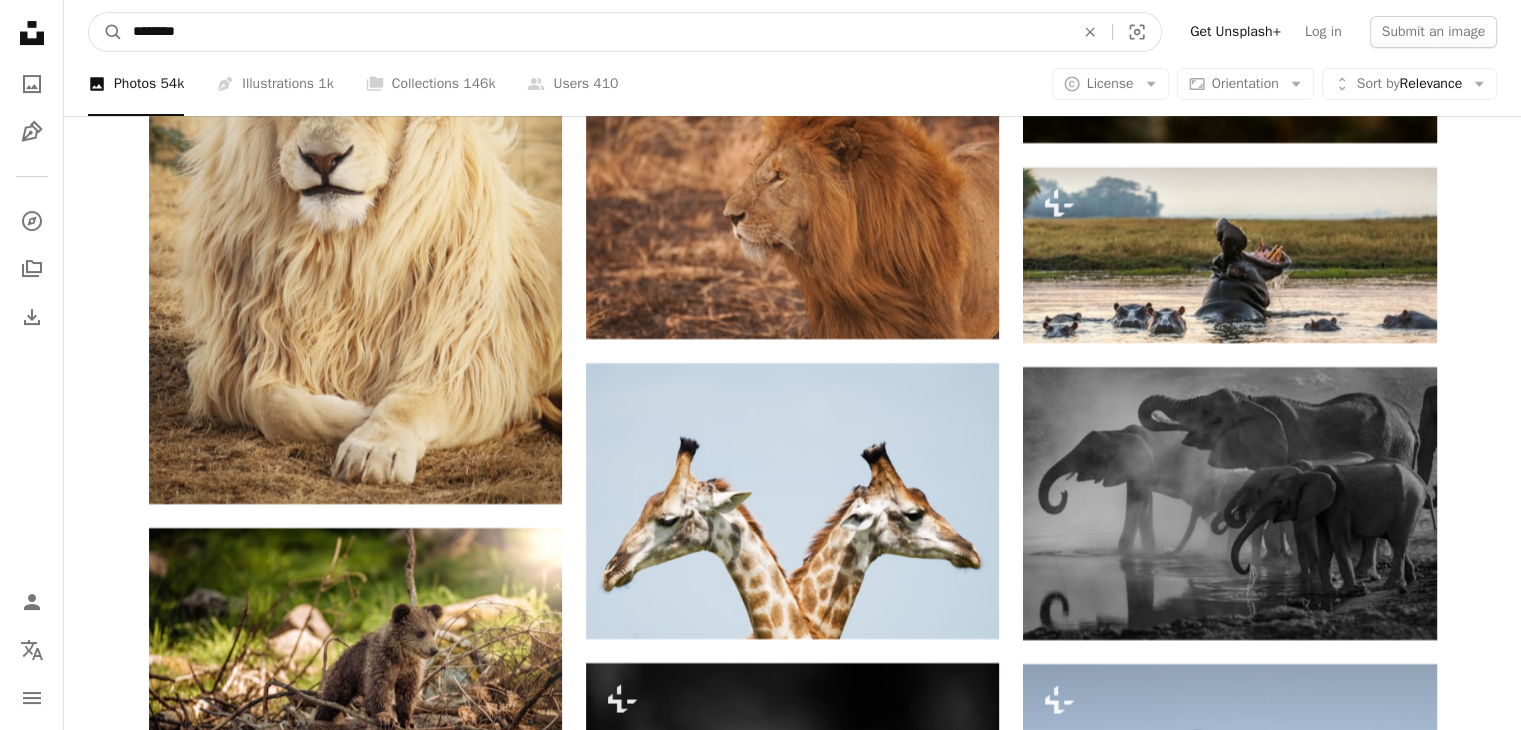 click on "********" at bounding box center [595, 32] 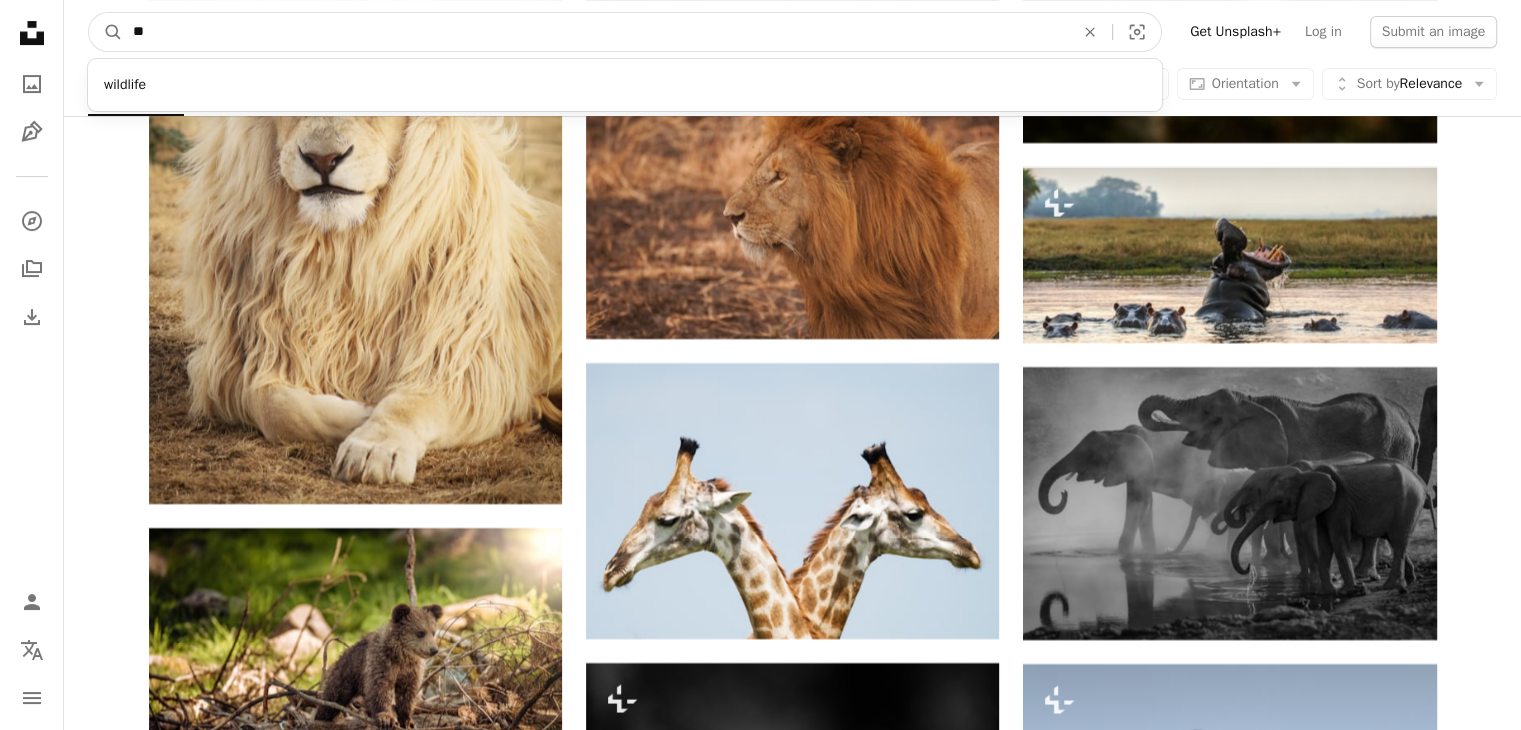 type on "*" 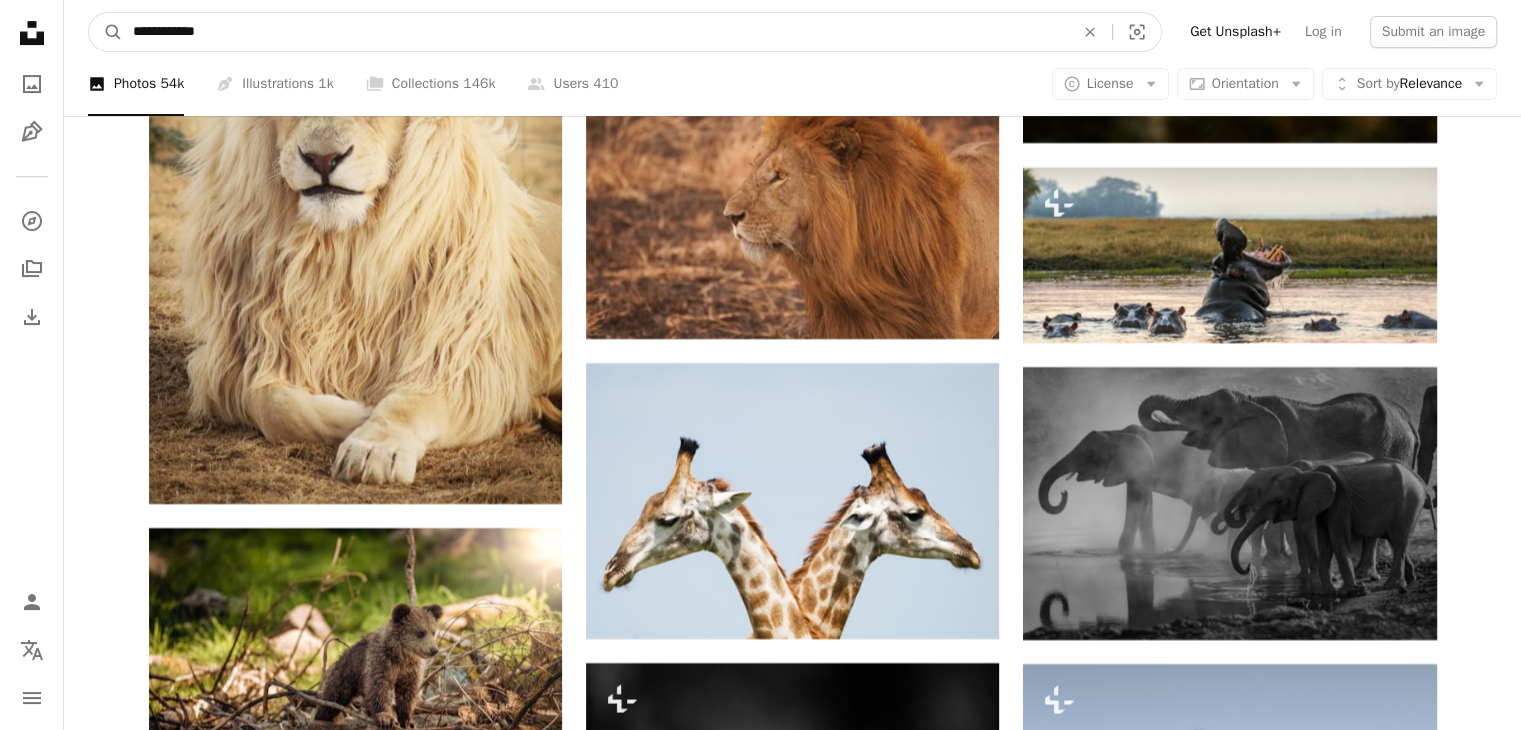 type on "**********" 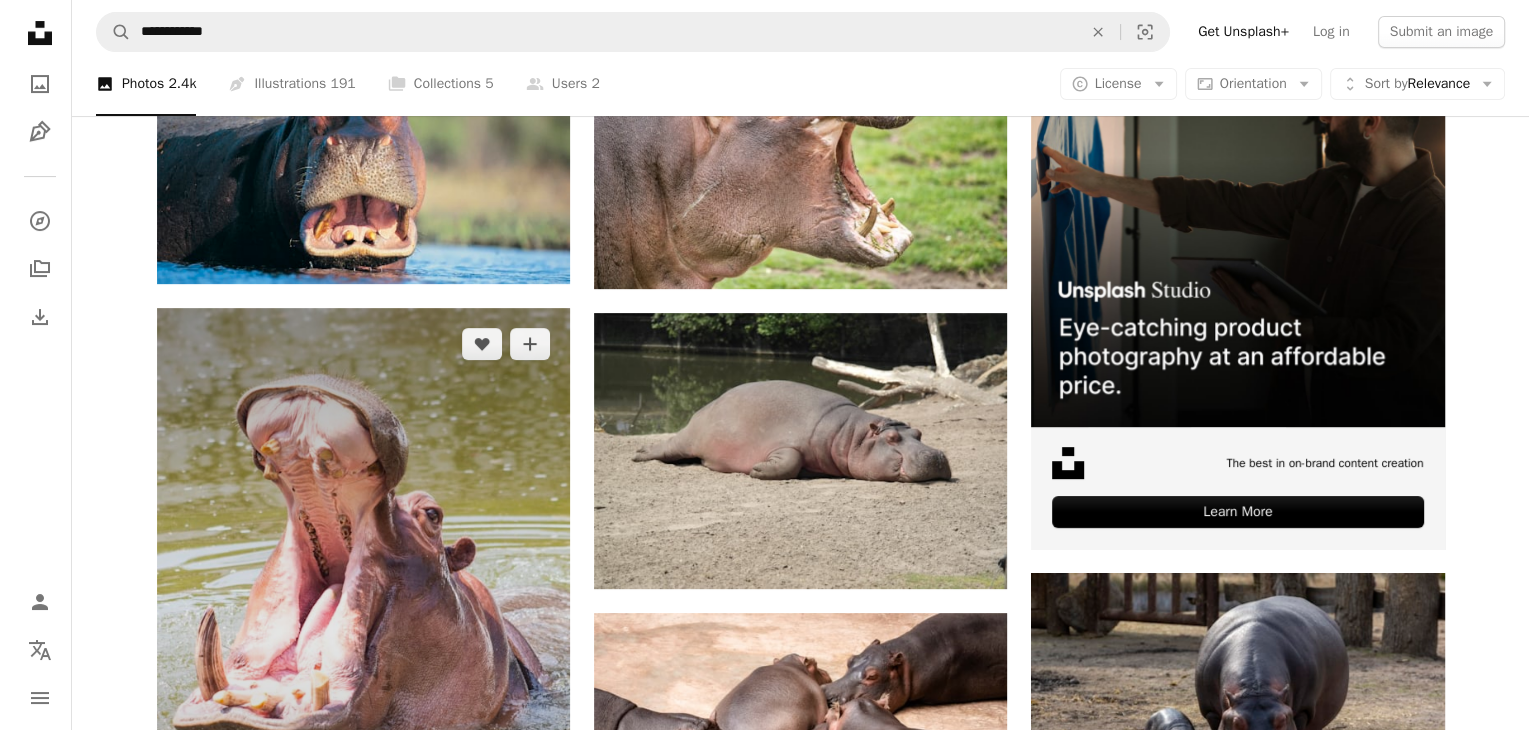 scroll, scrollTop: 487, scrollLeft: 0, axis: vertical 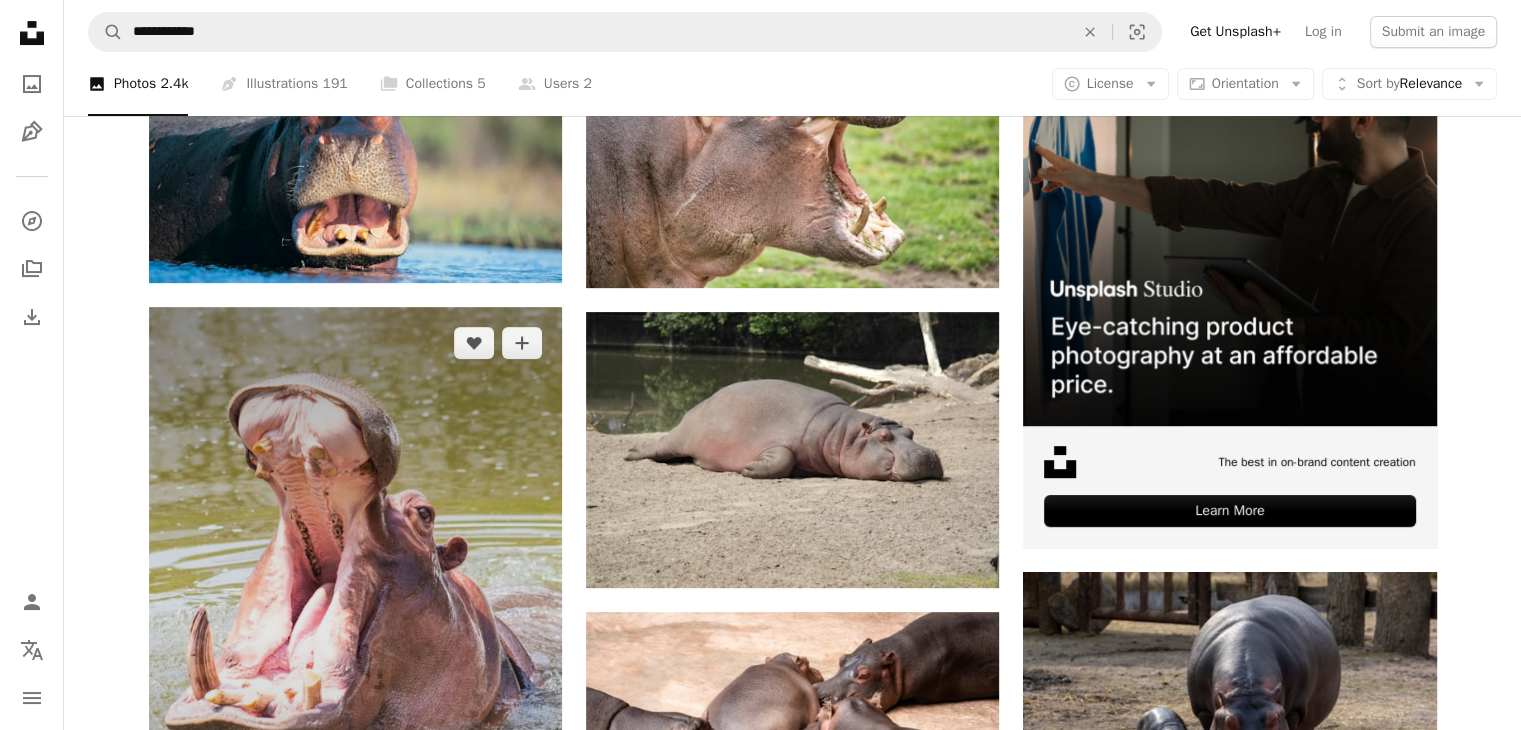 click at bounding box center [355, 617] 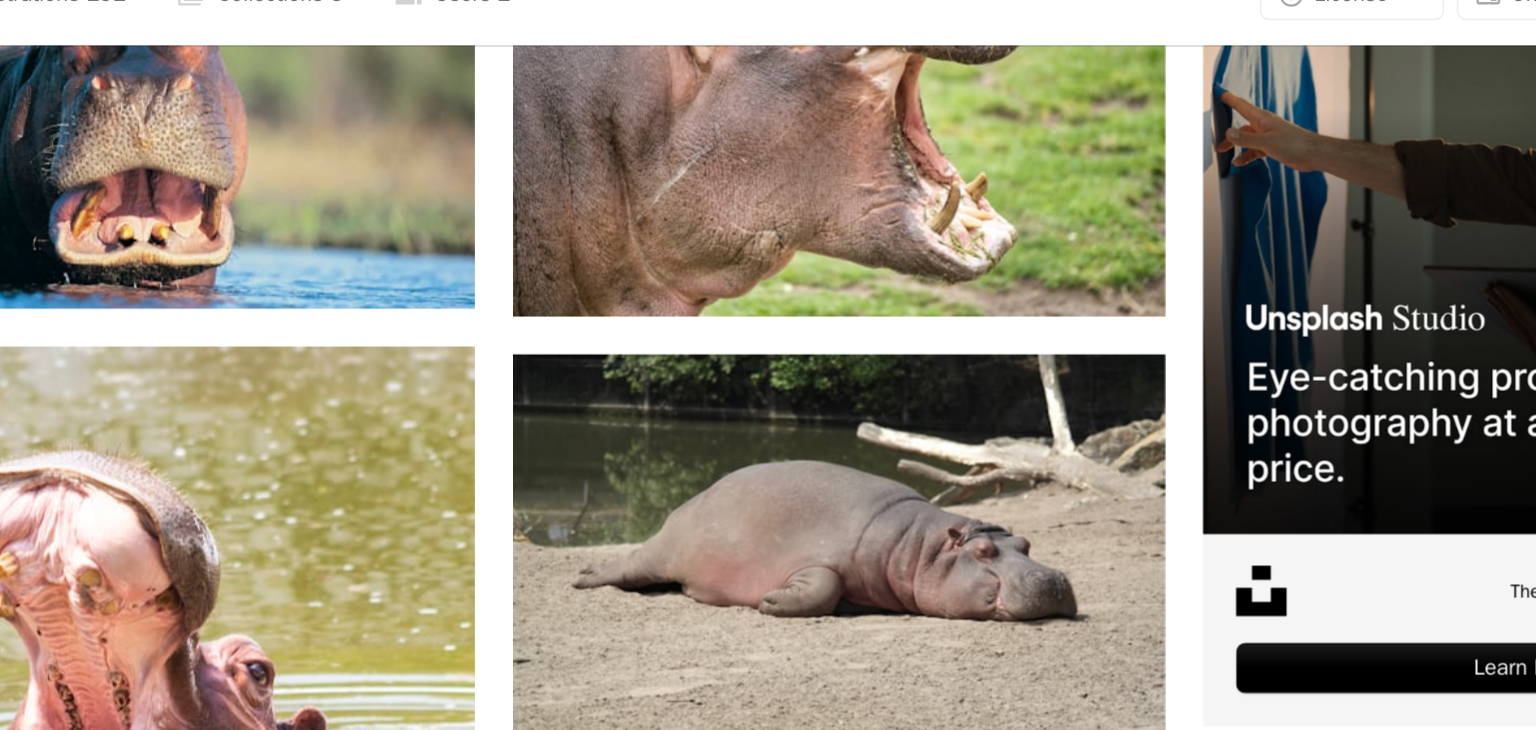scroll, scrollTop: 487, scrollLeft: 0, axis: vertical 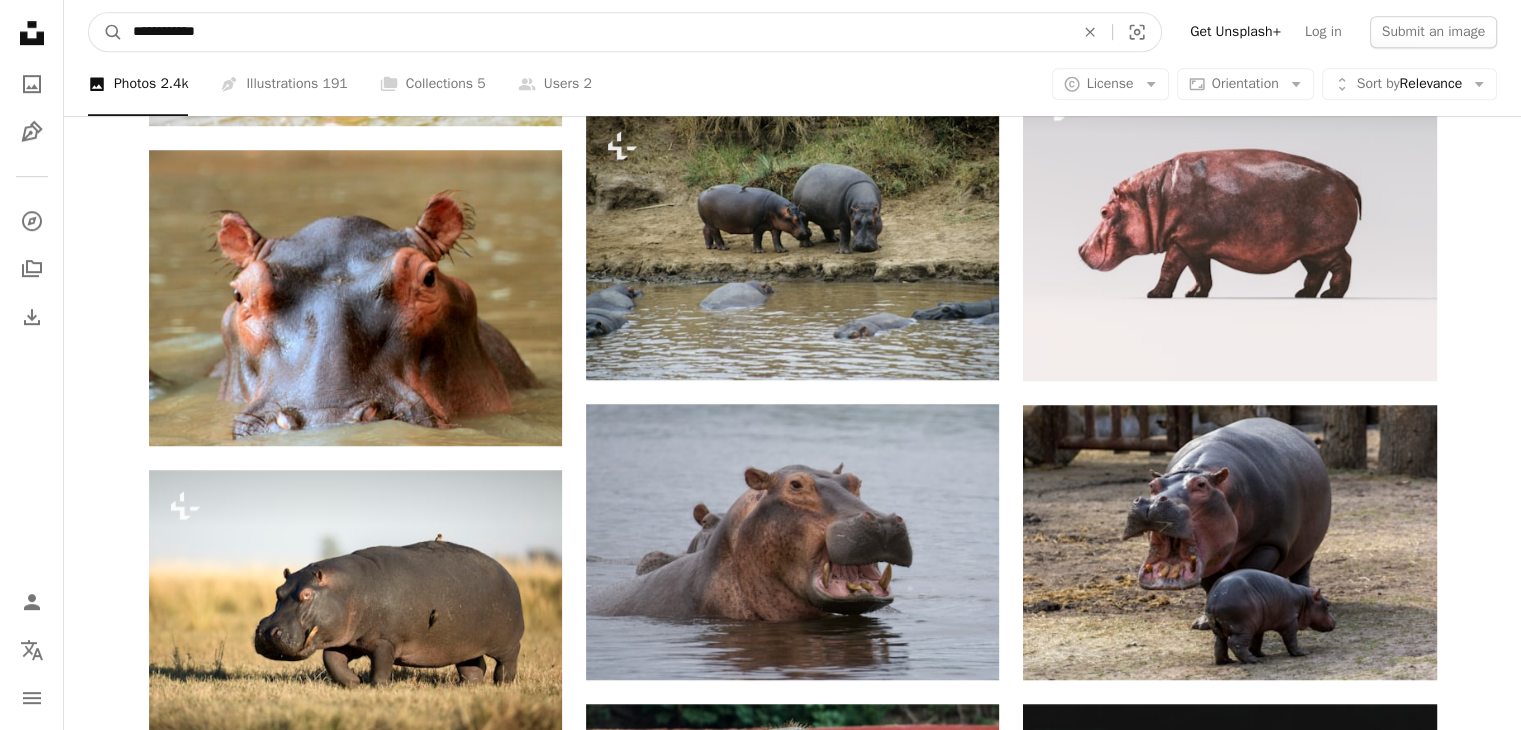 click on "**********" at bounding box center (595, 32) 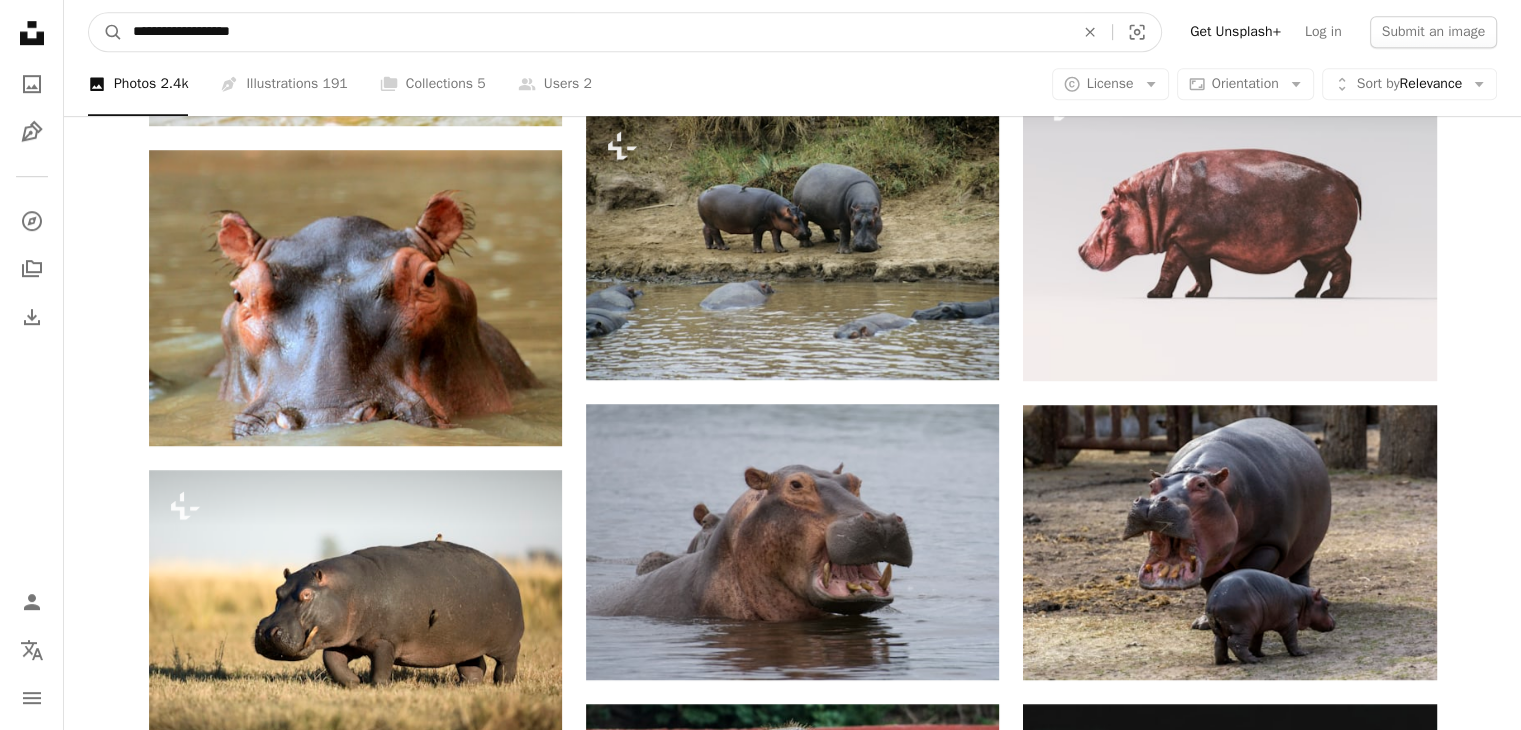 type on "**********" 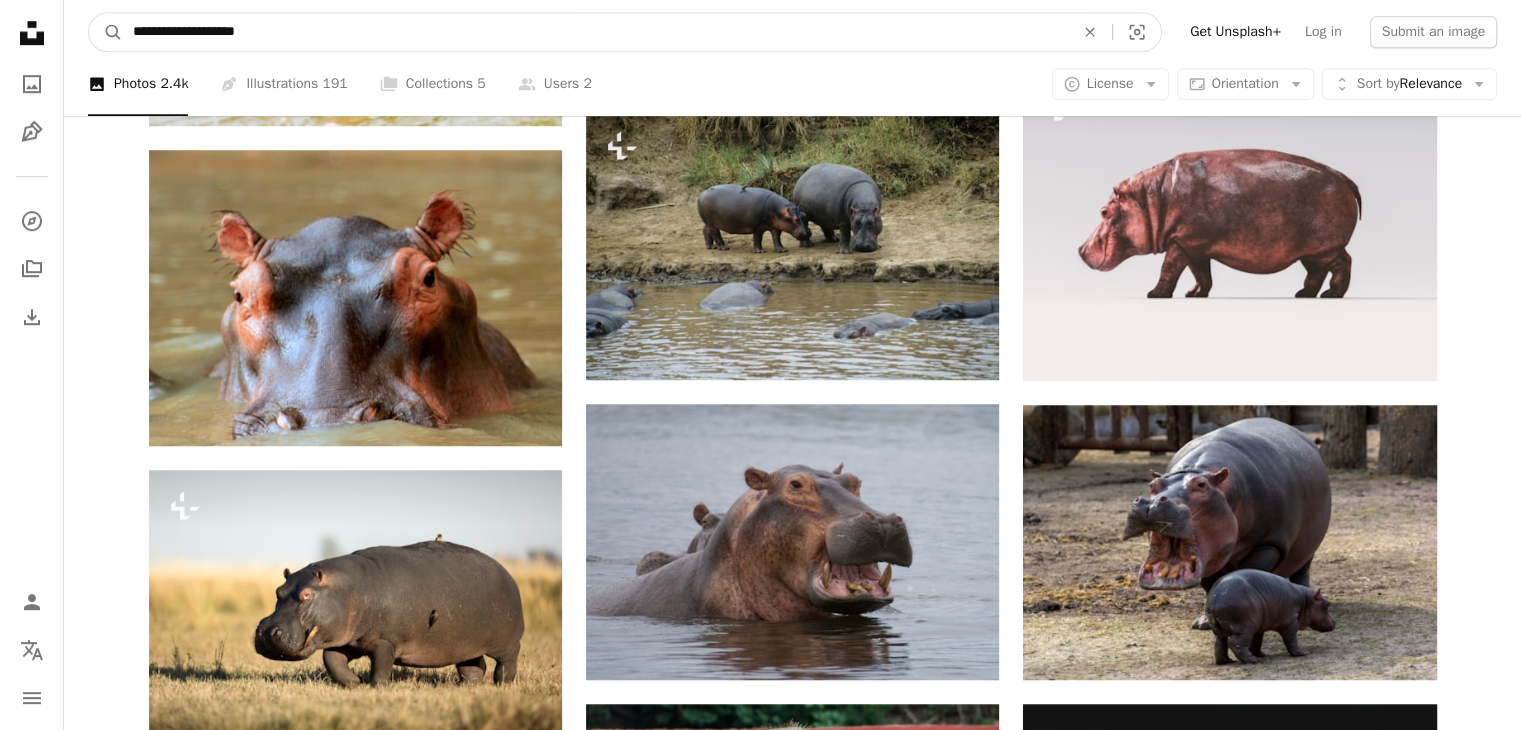 click on "A magnifying glass" at bounding box center [106, 32] 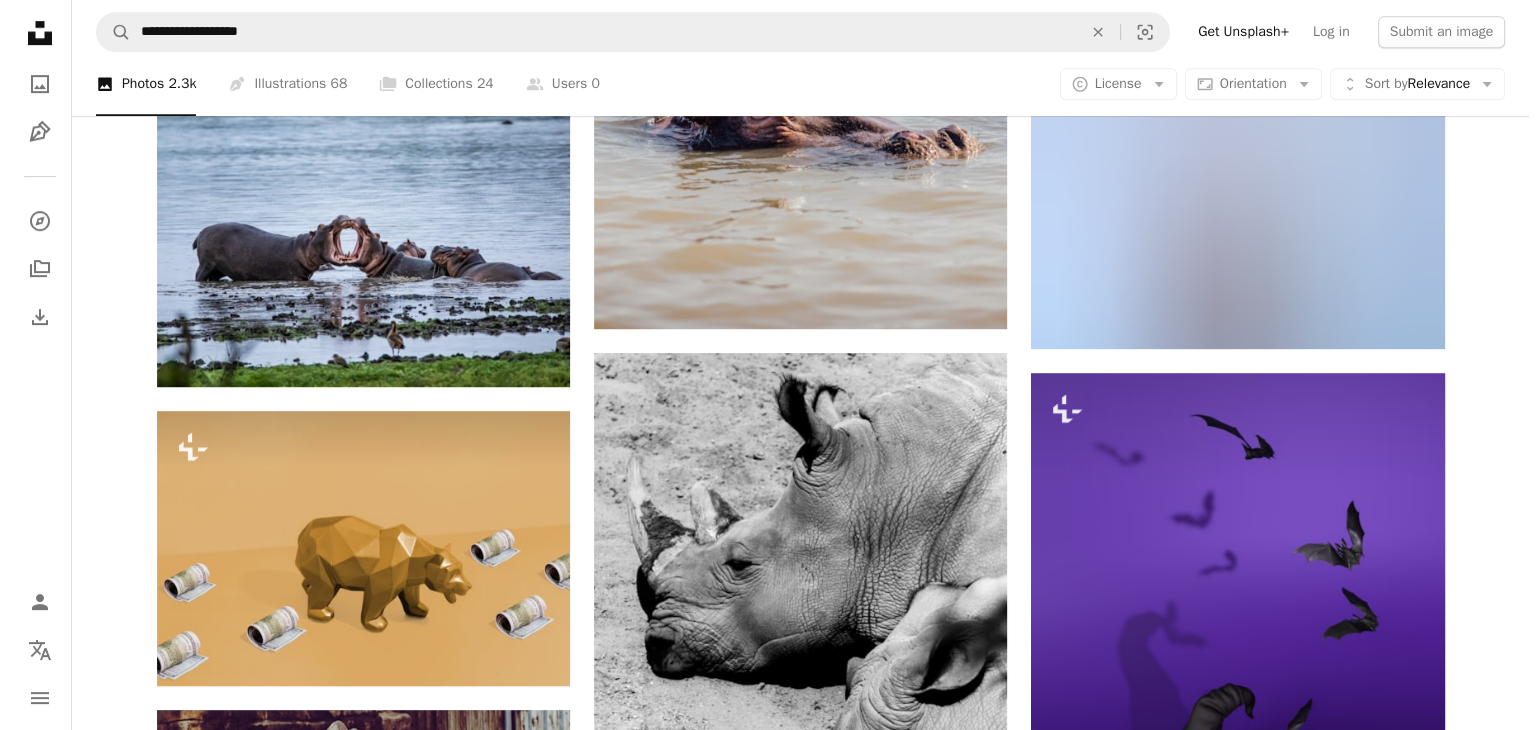 scroll, scrollTop: 1034, scrollLeft: 0, axis: vertical 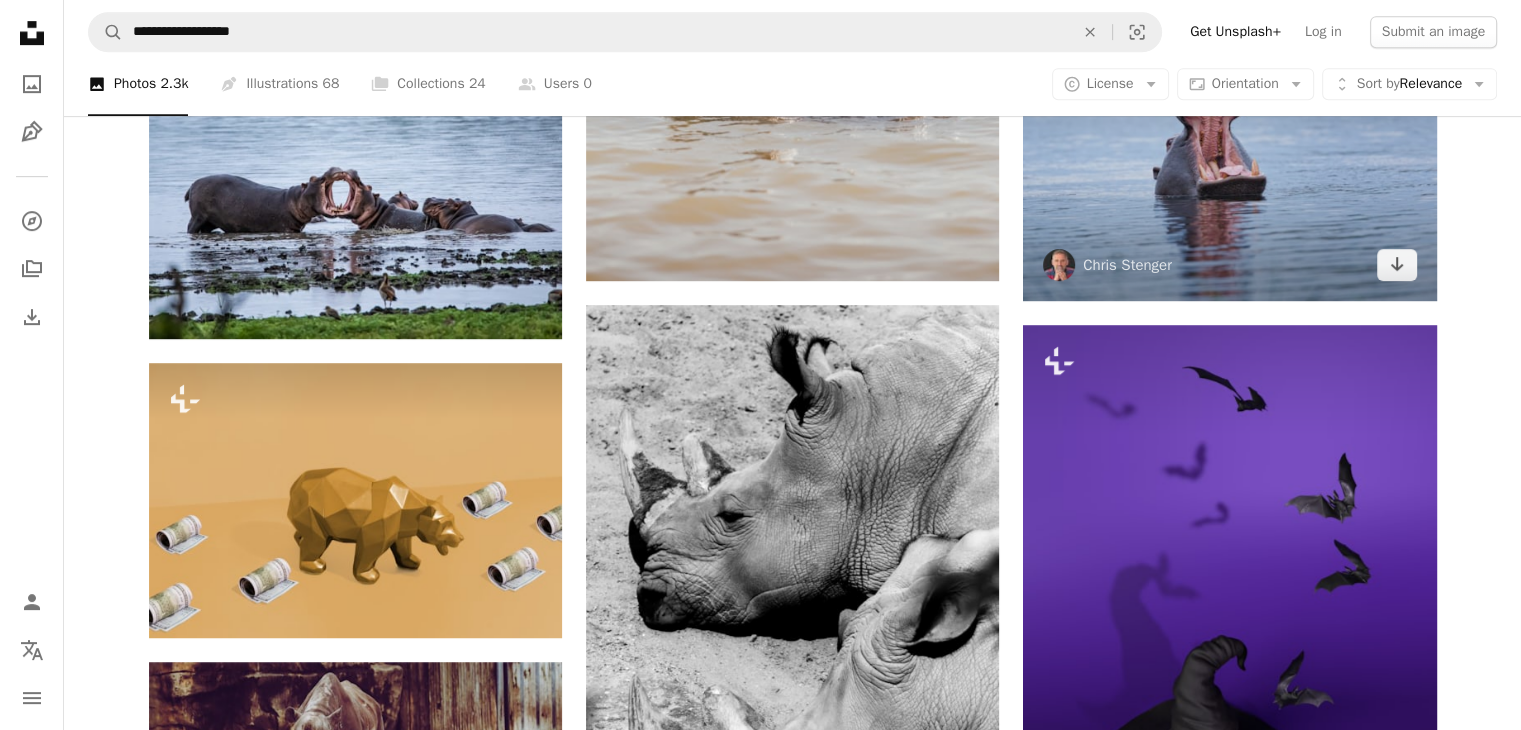 click at bounding box center [1229, 162] 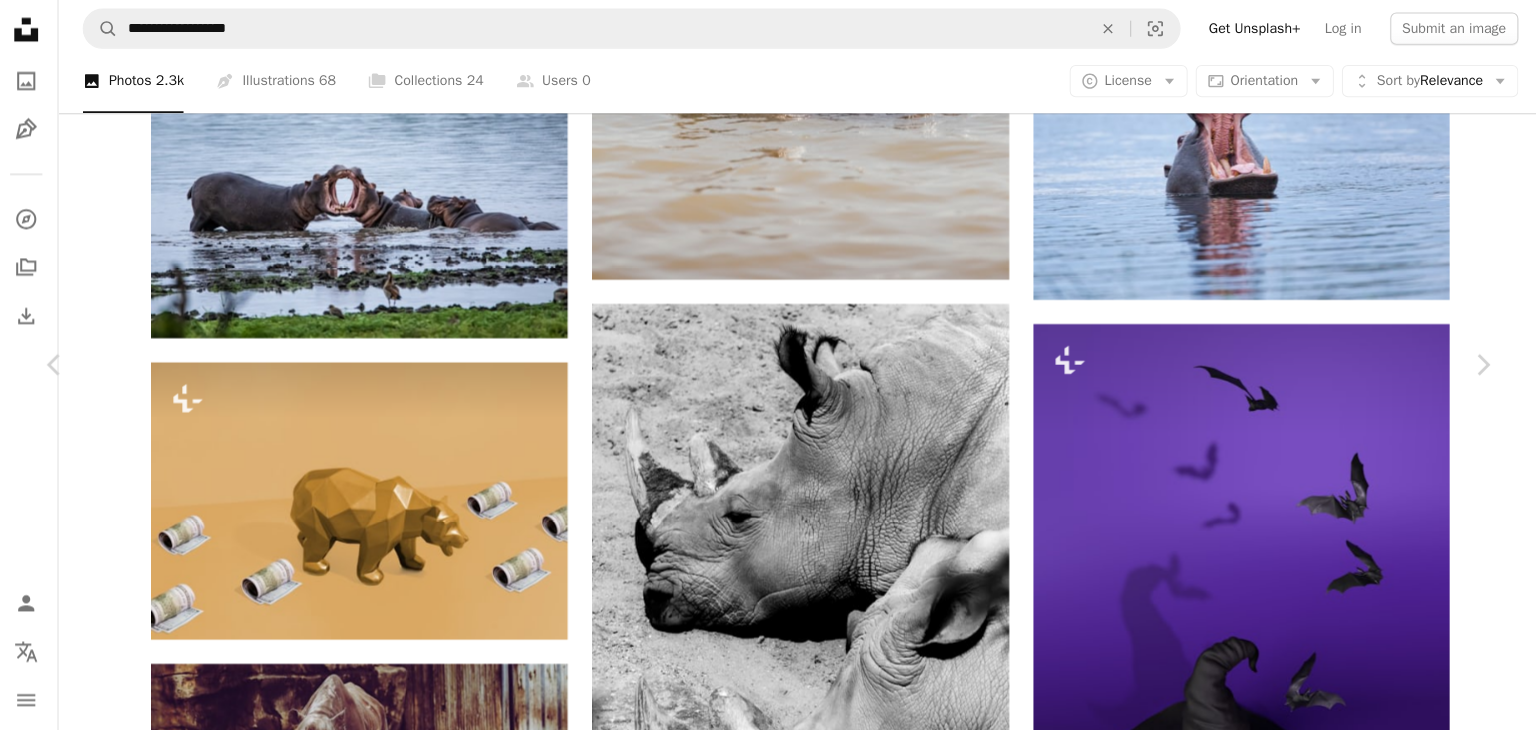 scroll, scrollTop: 1034, scrollLeft: 0, axis: vertical 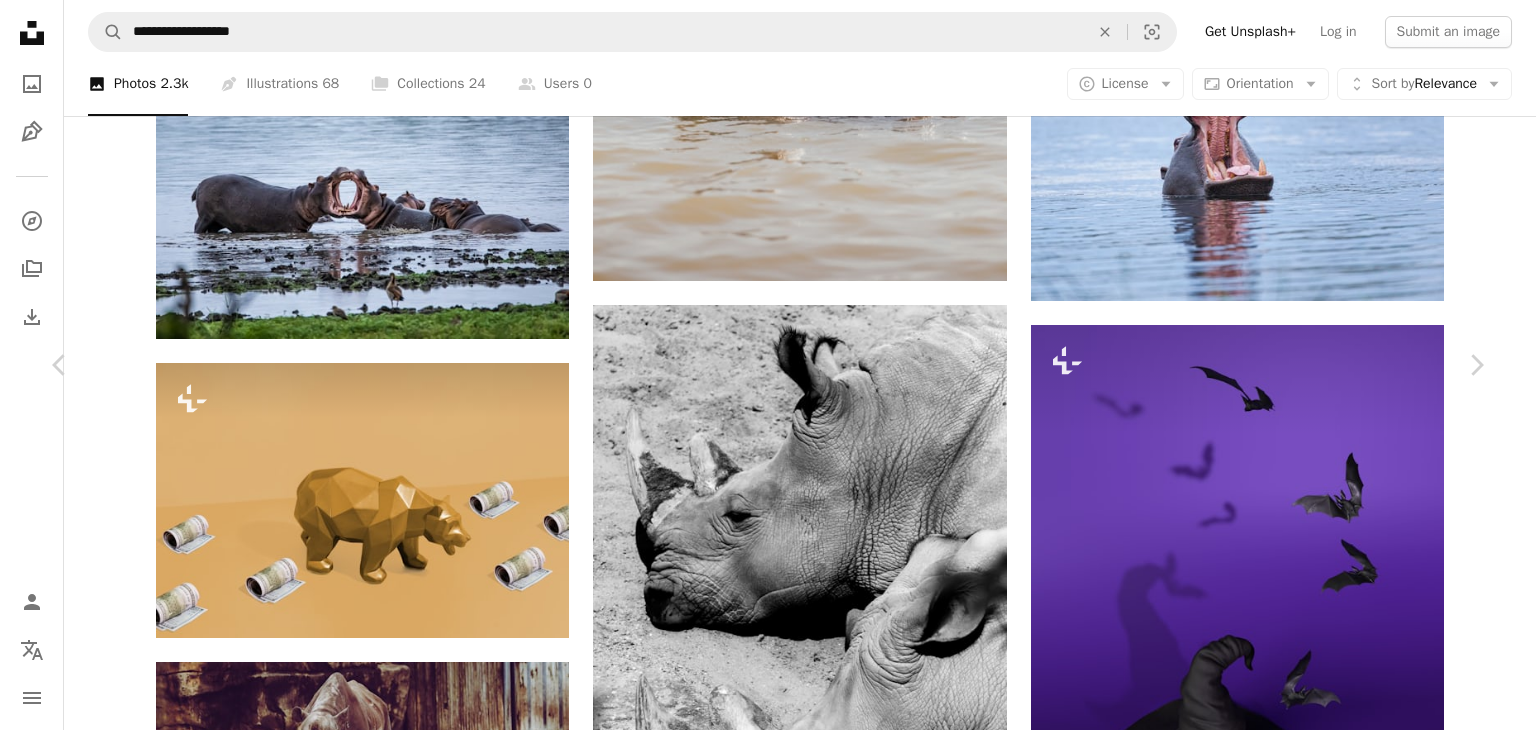 click on "An X shape" at bounding box center (20, 20) 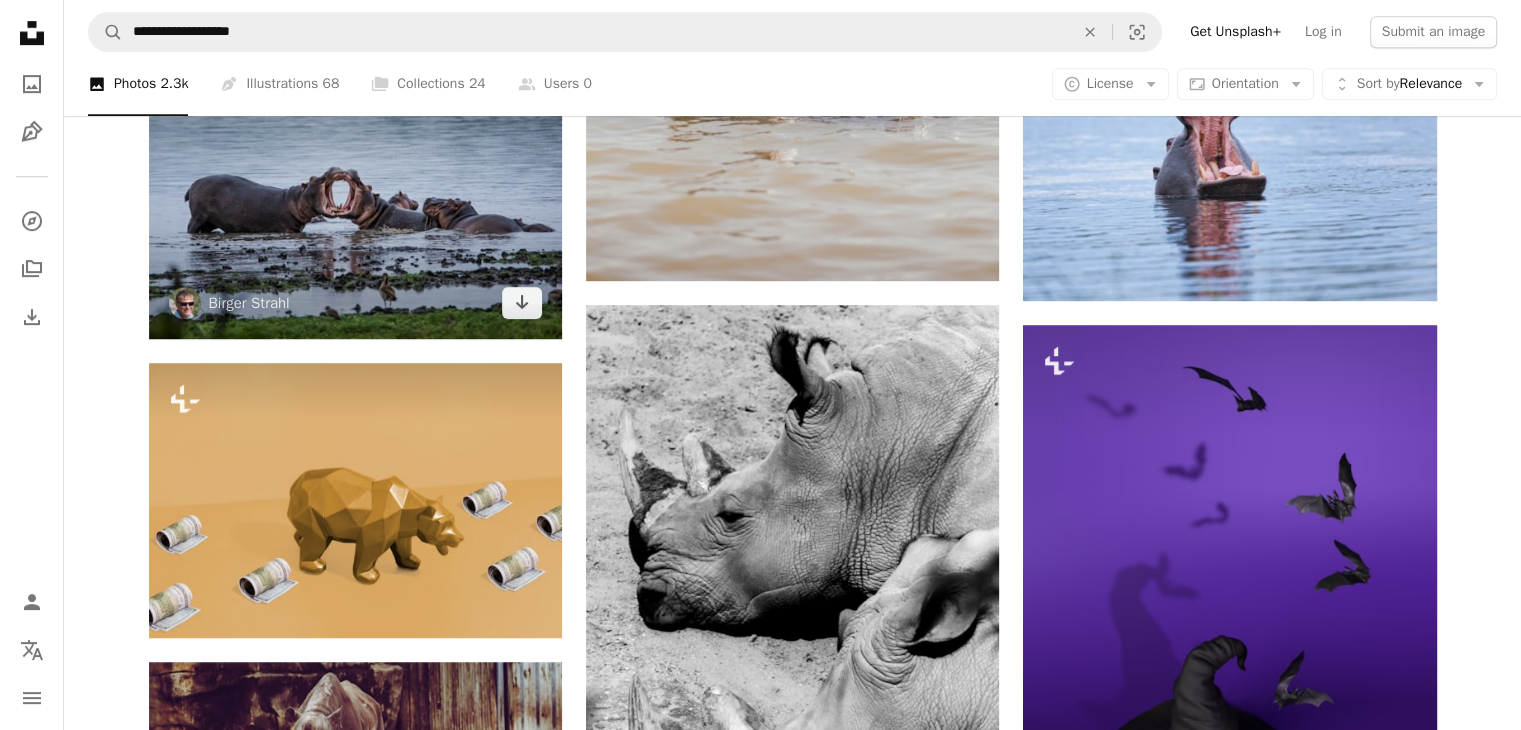 click at bounding box center [355, 201] 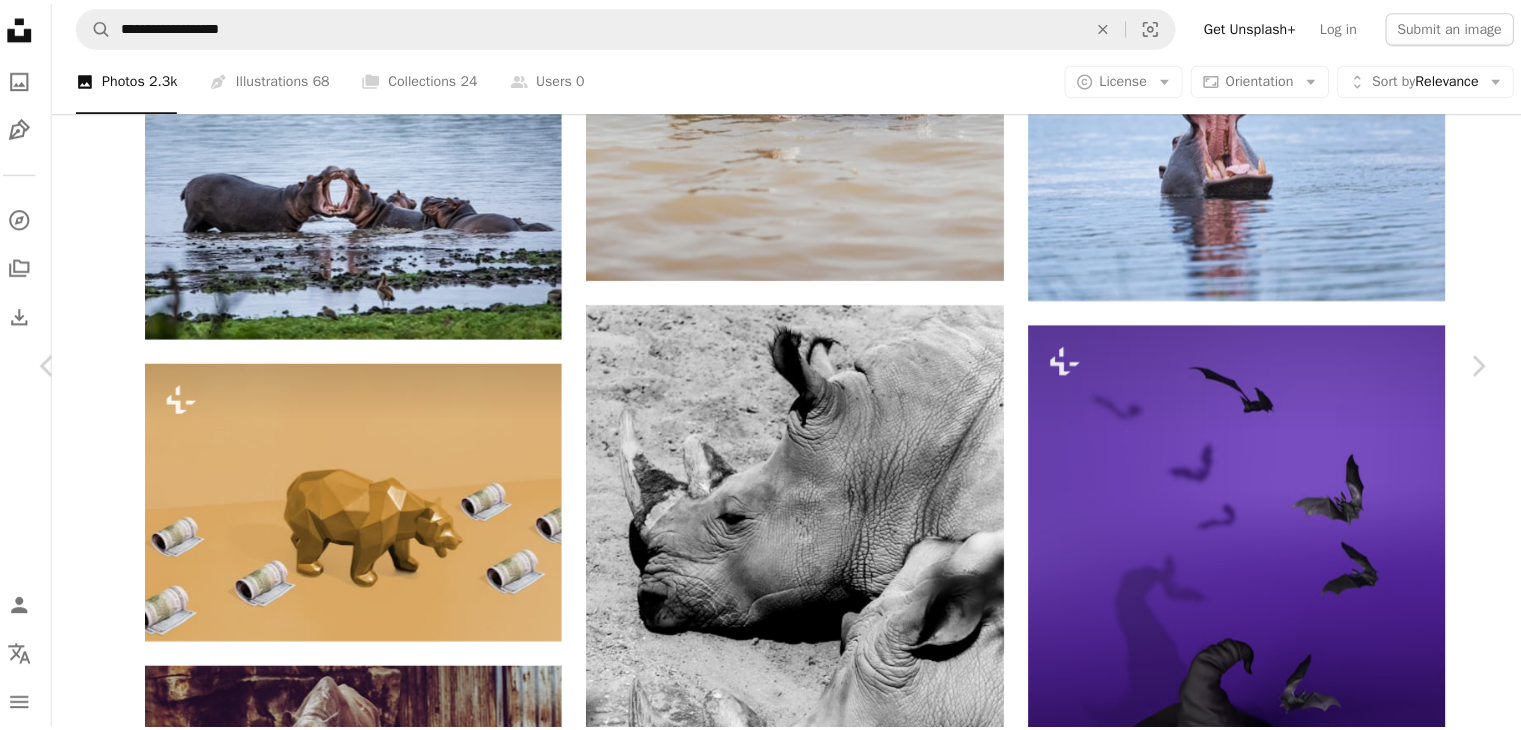 scroll, scrollTop: 1034, scrollLeft: 0, axis: vertical 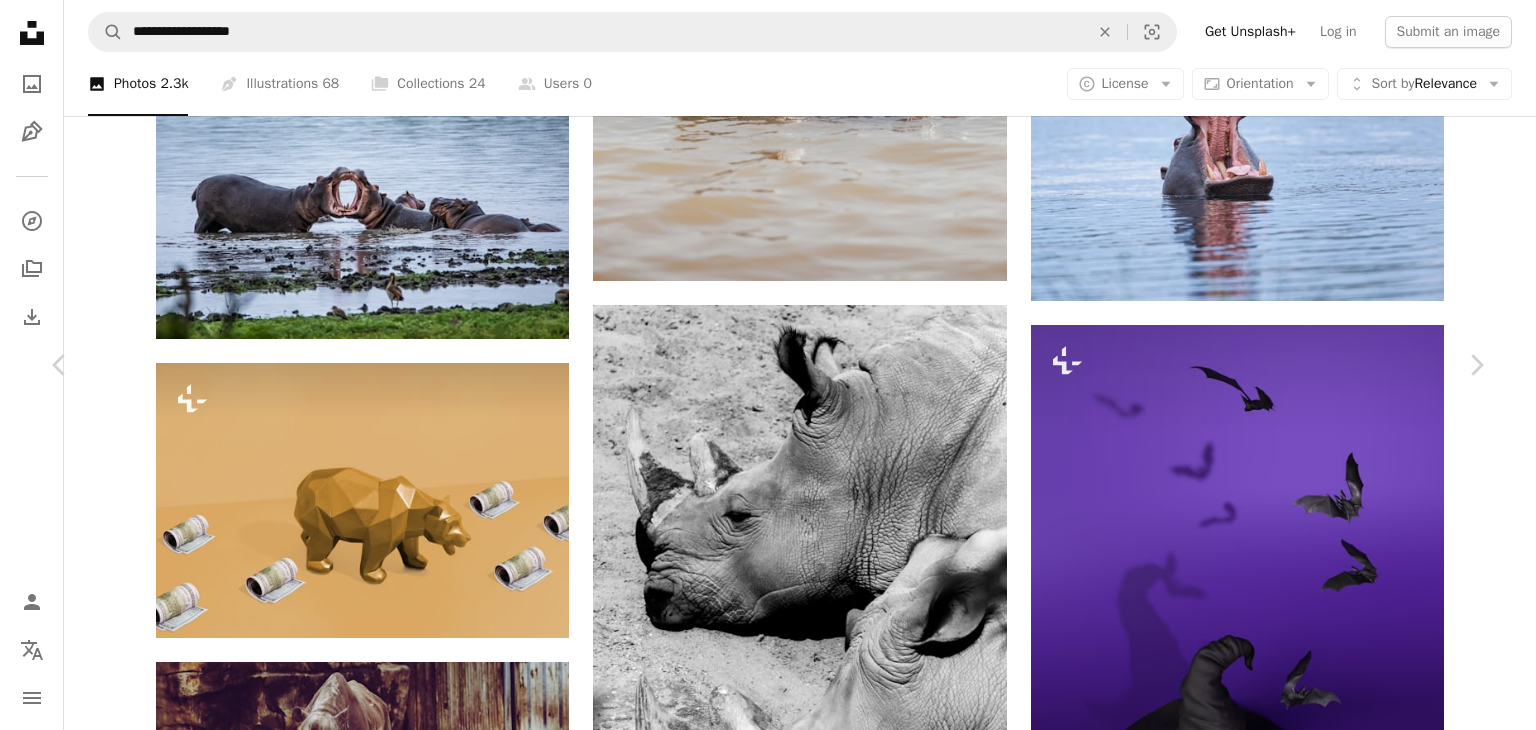 click on "An X shape" at bounding box center [20, 20] 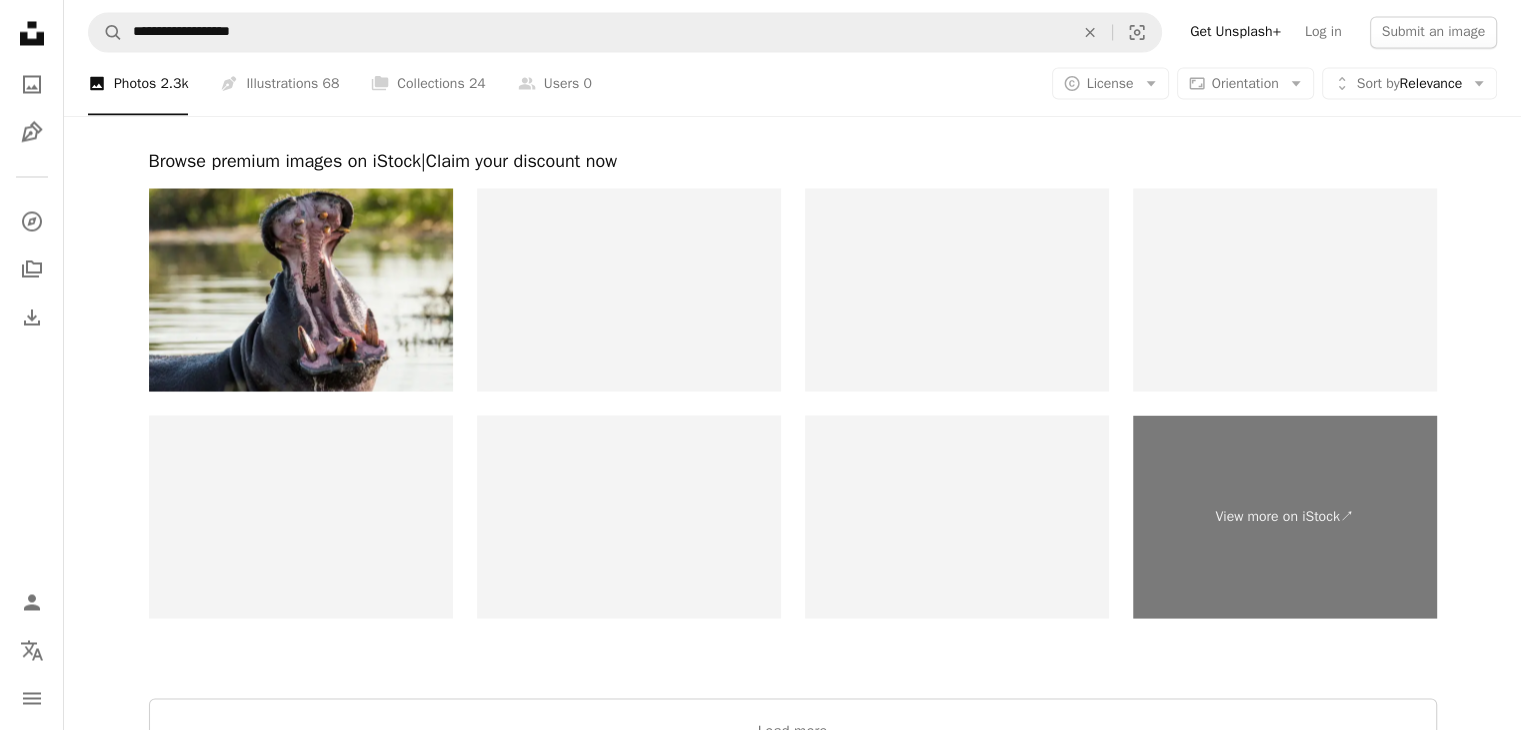 scroll, scrollTop: 3723, scrollLeft: 0, axis: vertical 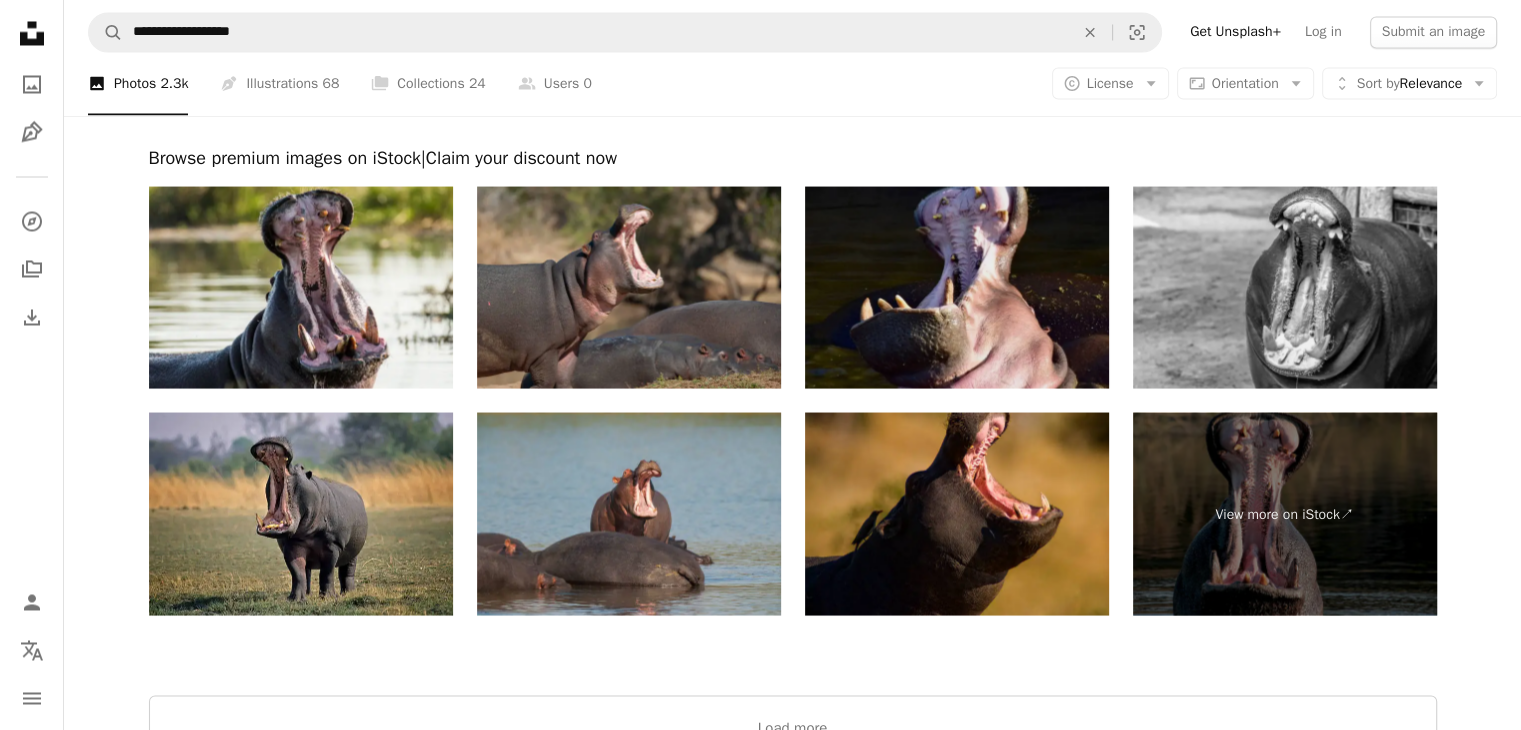 click at bounding box center [957, 287] 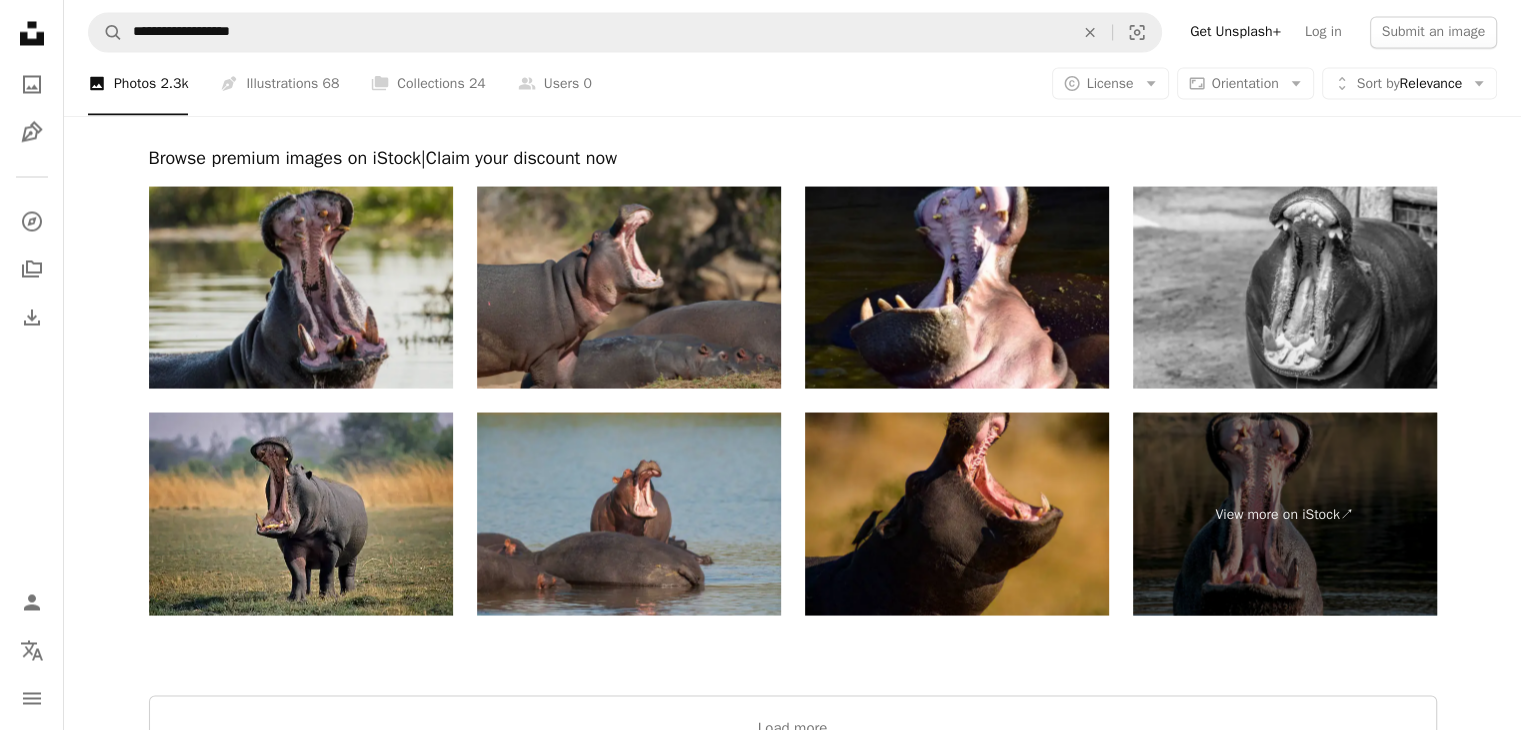 click at bounding box center (301, 287) 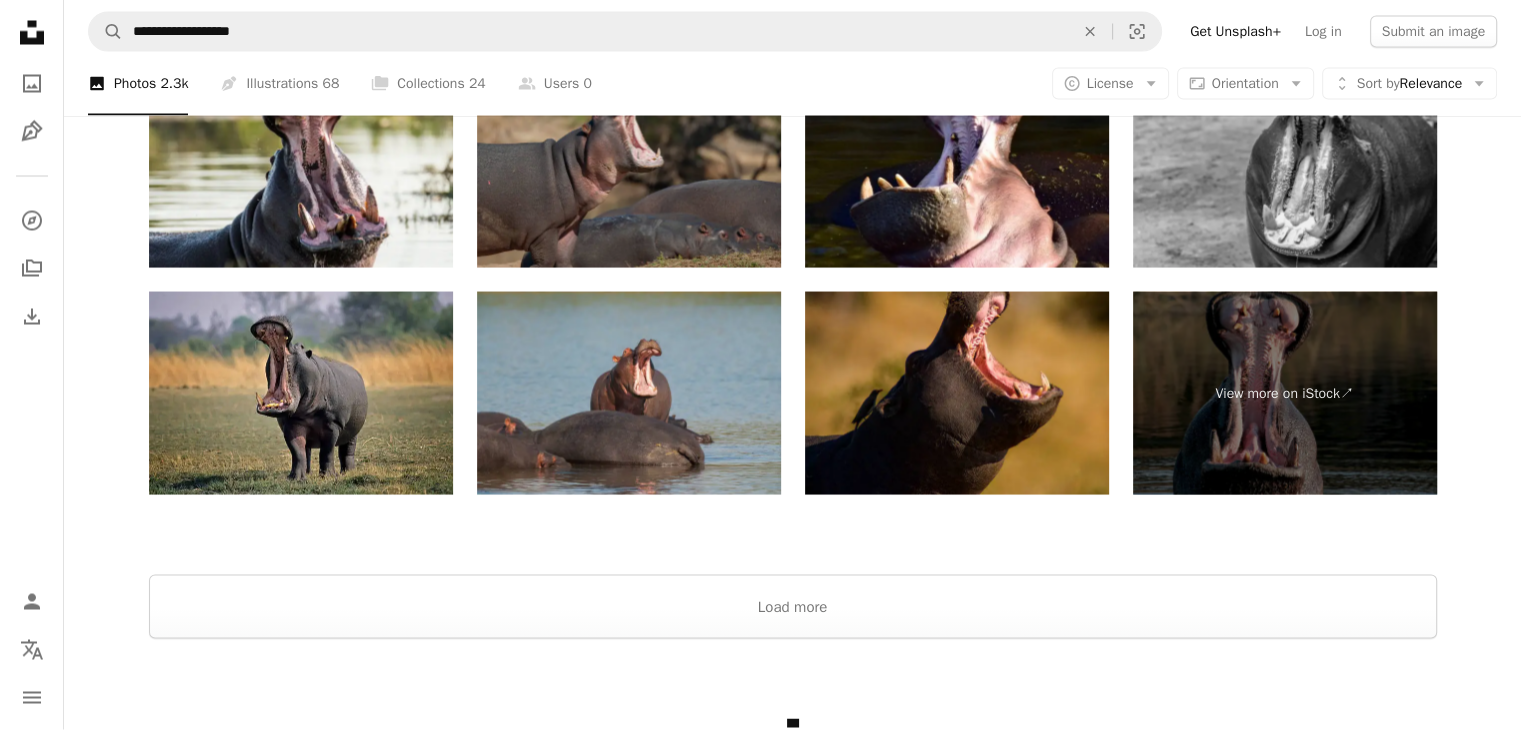 scroll, scrollTop: 3847, scrollLeft: 0, axis: vertical 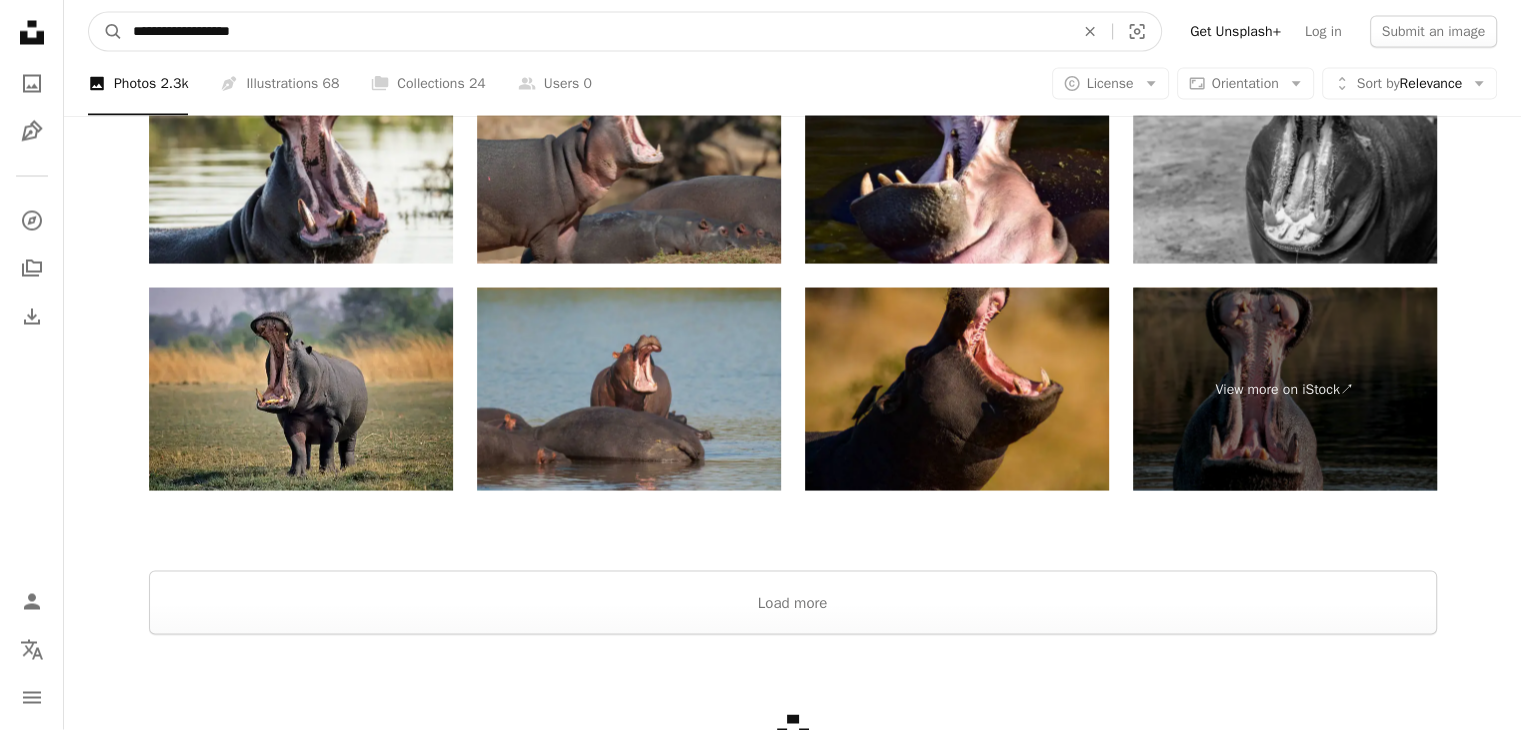 click on "**********" at bounding box center (595, 32) 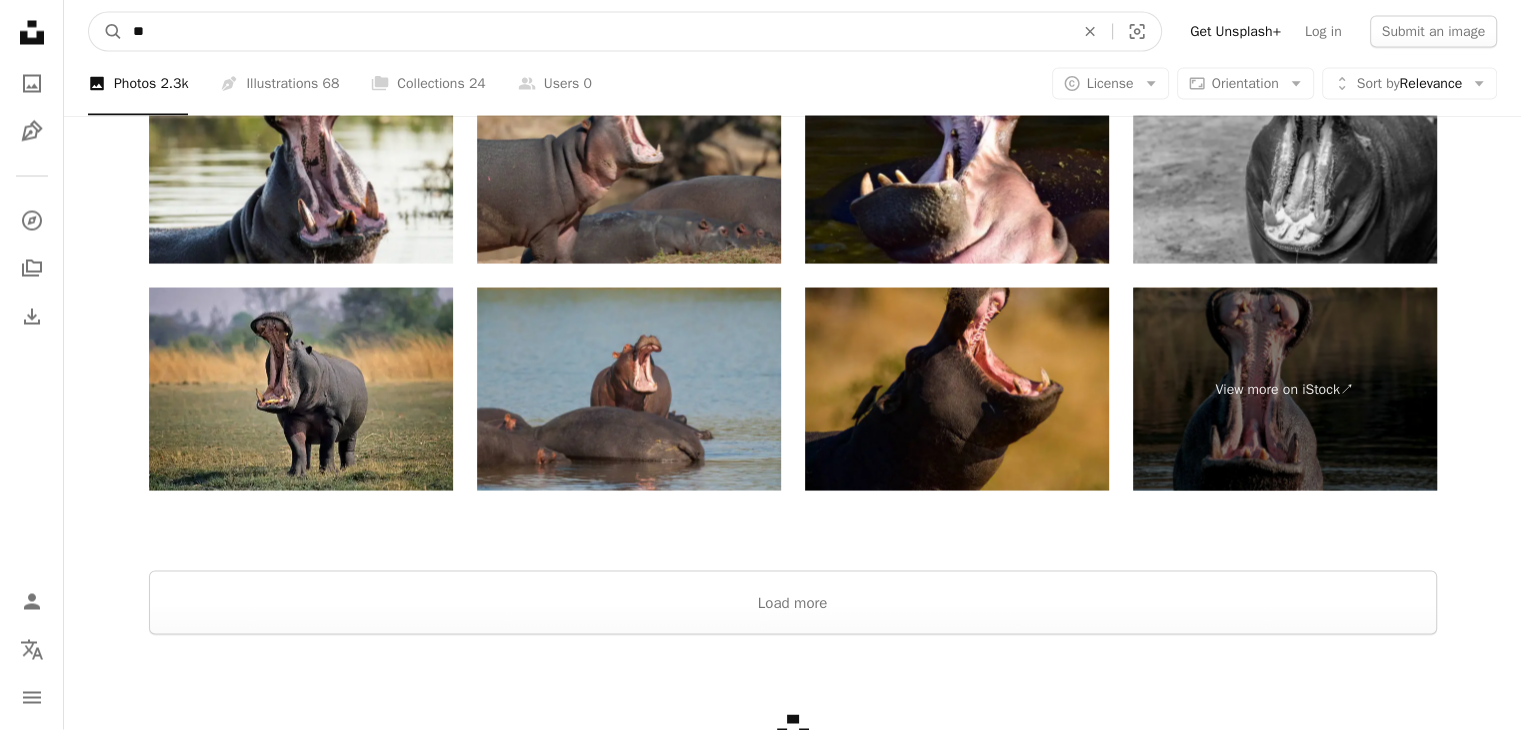 type on "*" 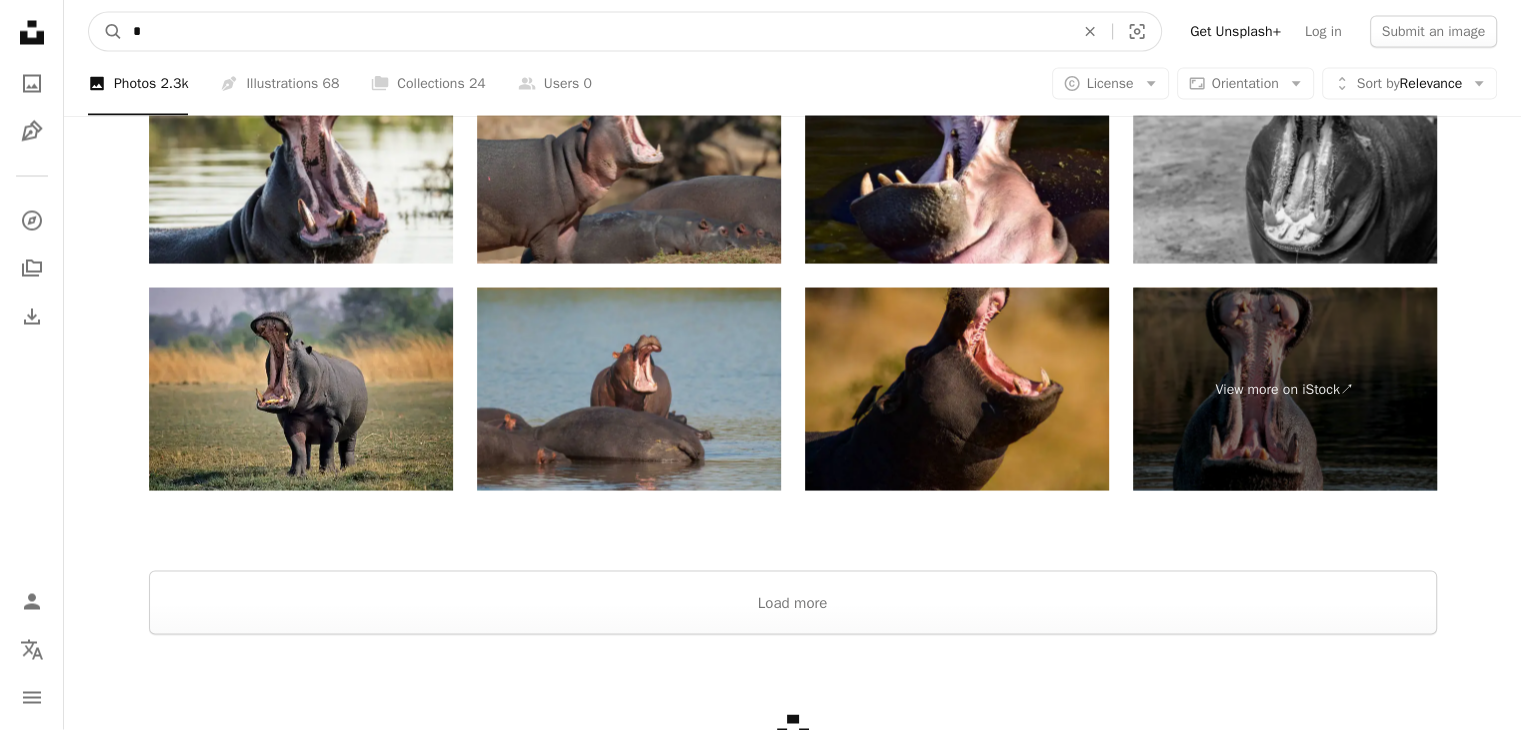 type 